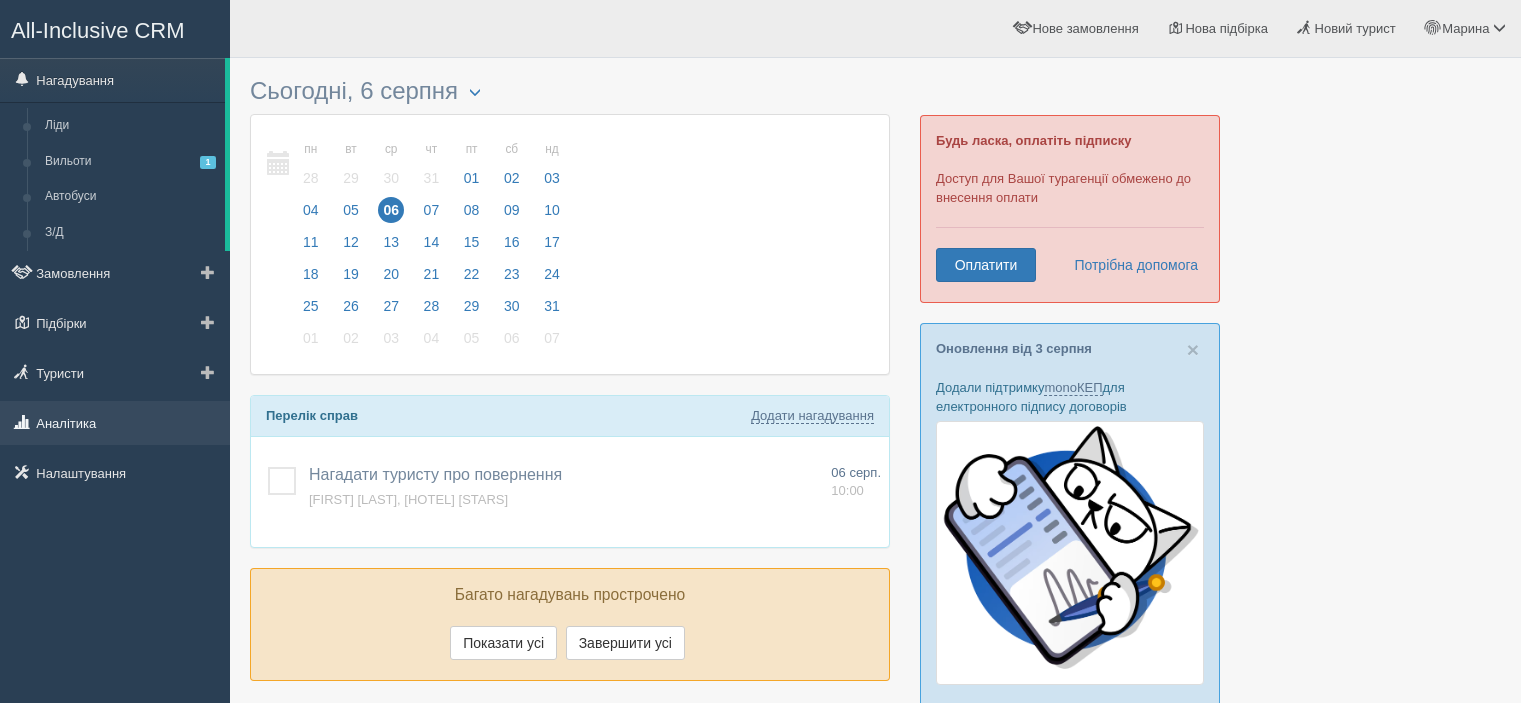 scroll, scrollTop: 0, scrollLeft: 0, axis: both 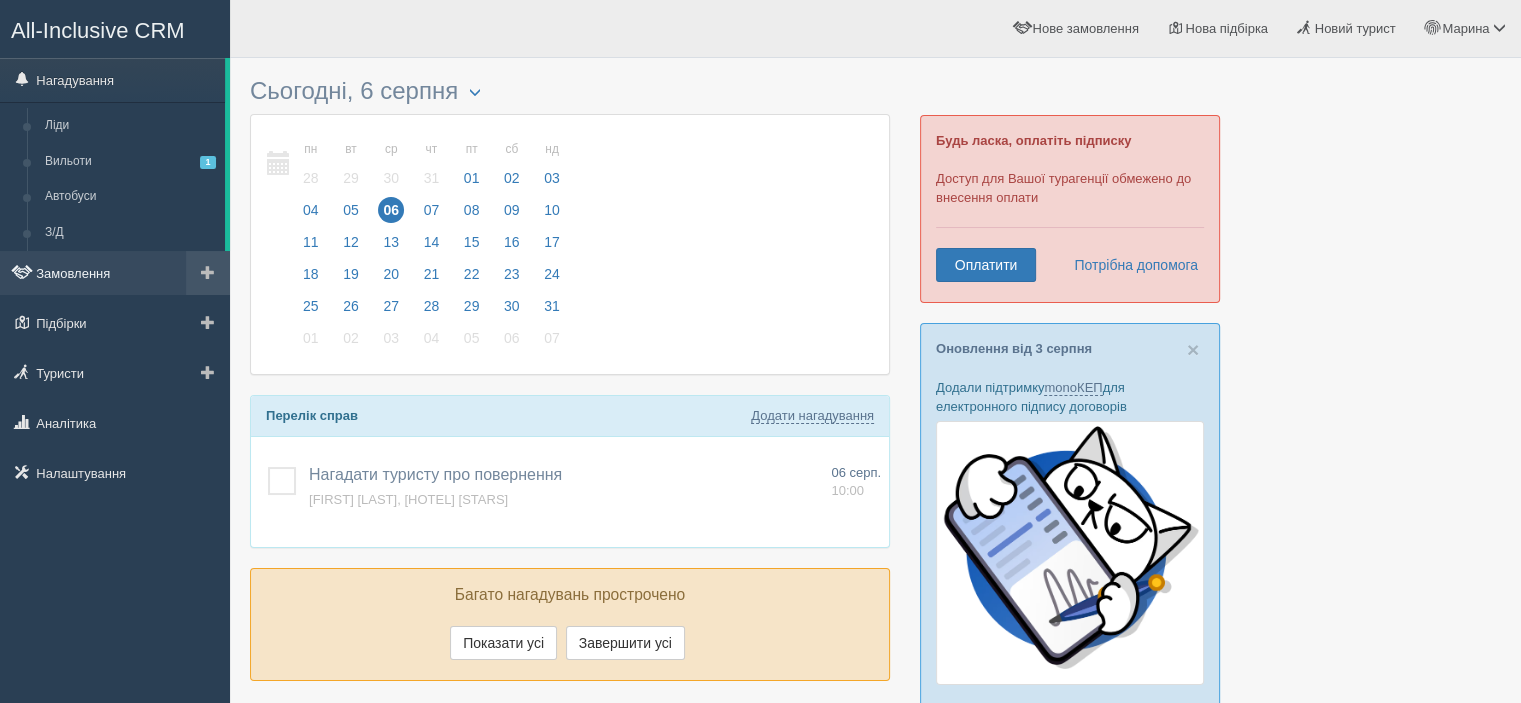 click on "Замовлення" at bounding box center (115, 273) 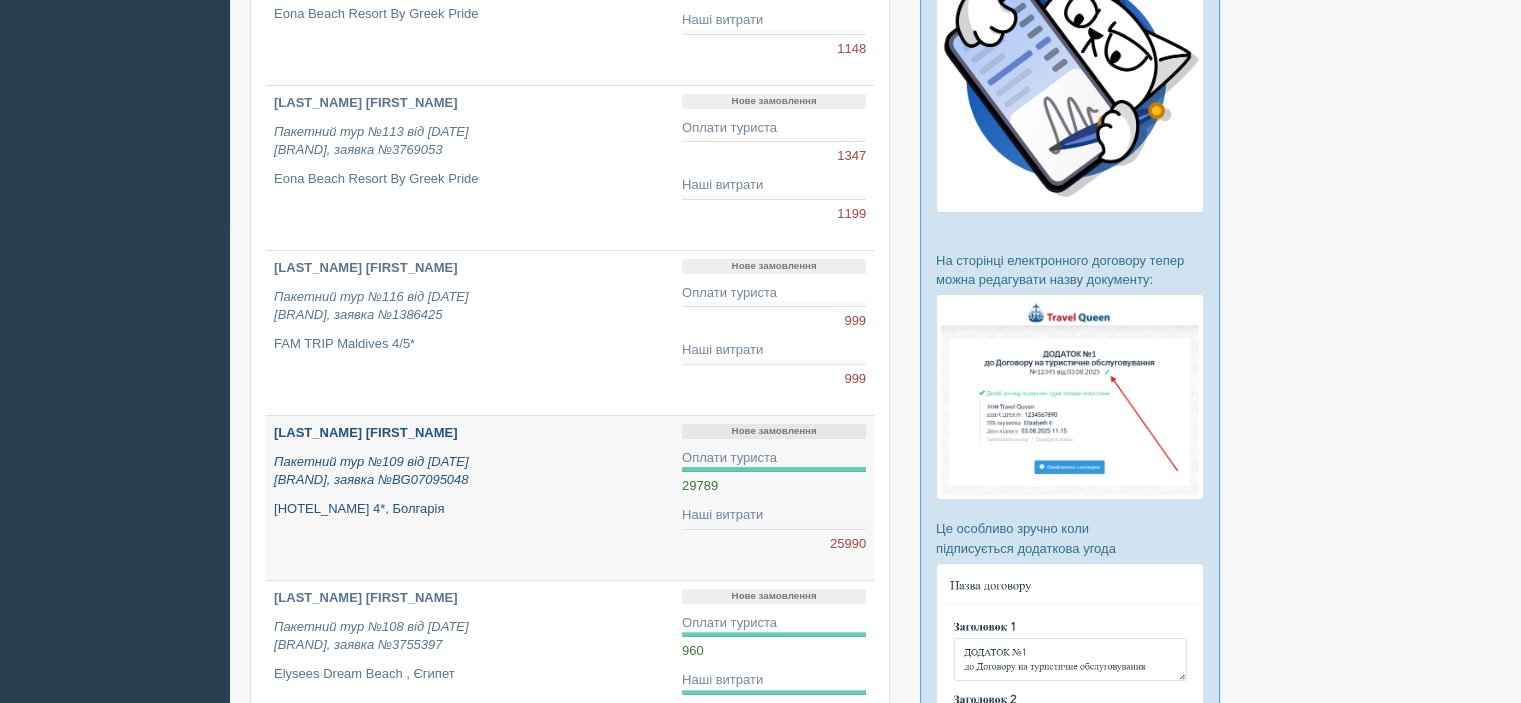 scroll, scrollTop: 0, scrollLeft: 0, axis: both 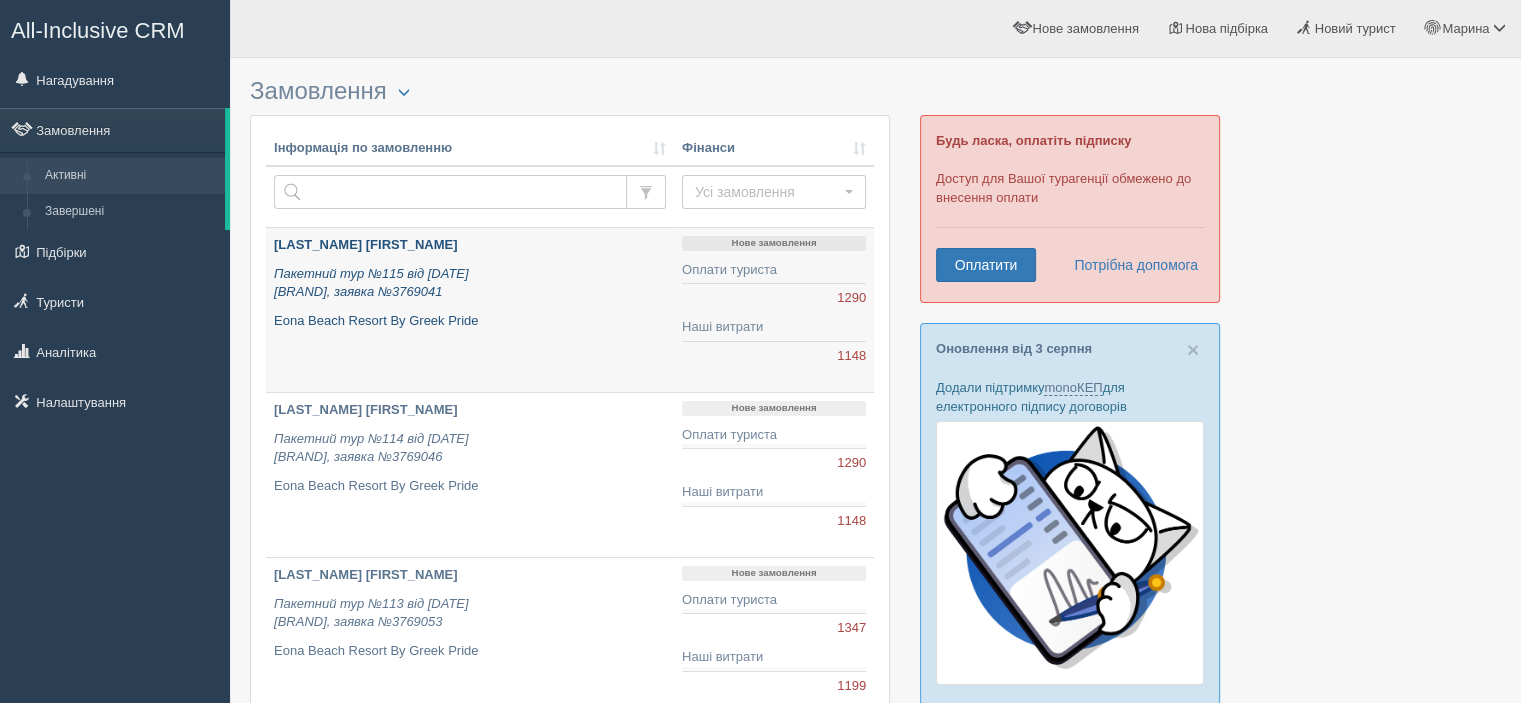 click on "[LAST_NAME] [FIRST_NAME]" at bounding box center [365, 244] 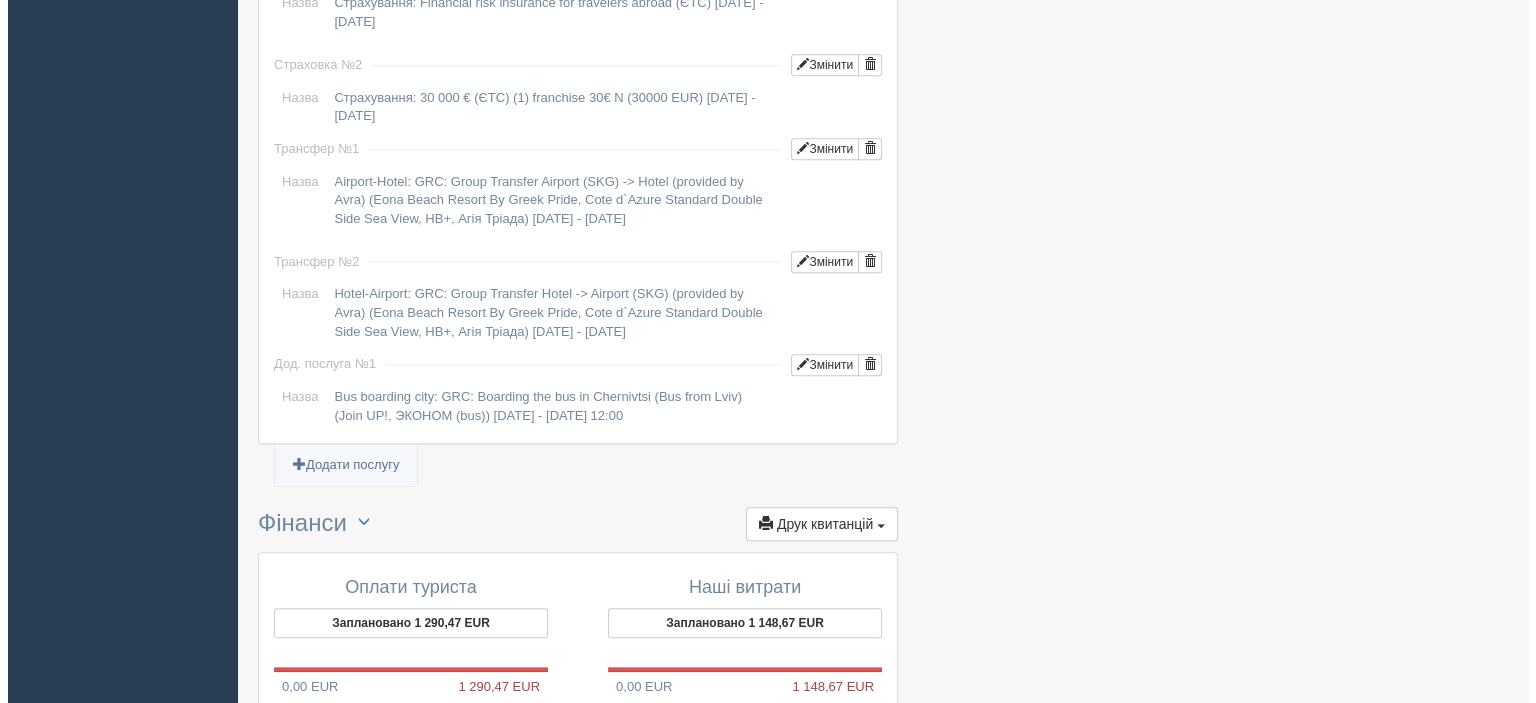scroll, scrollTop: 1900, scrollLeft: 0, axis: vertical 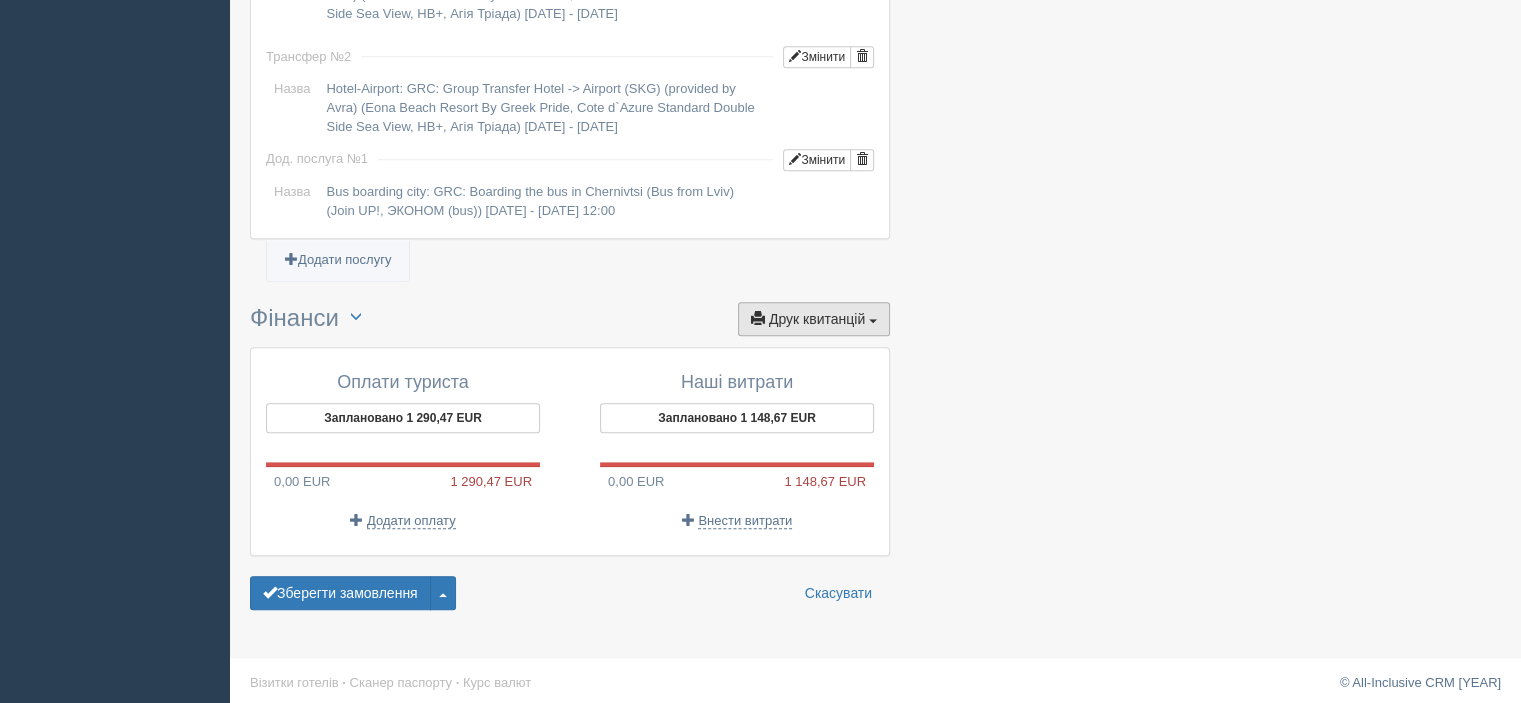 click on "Друк квитанцій
Друк" at bounding box center [814, 319] 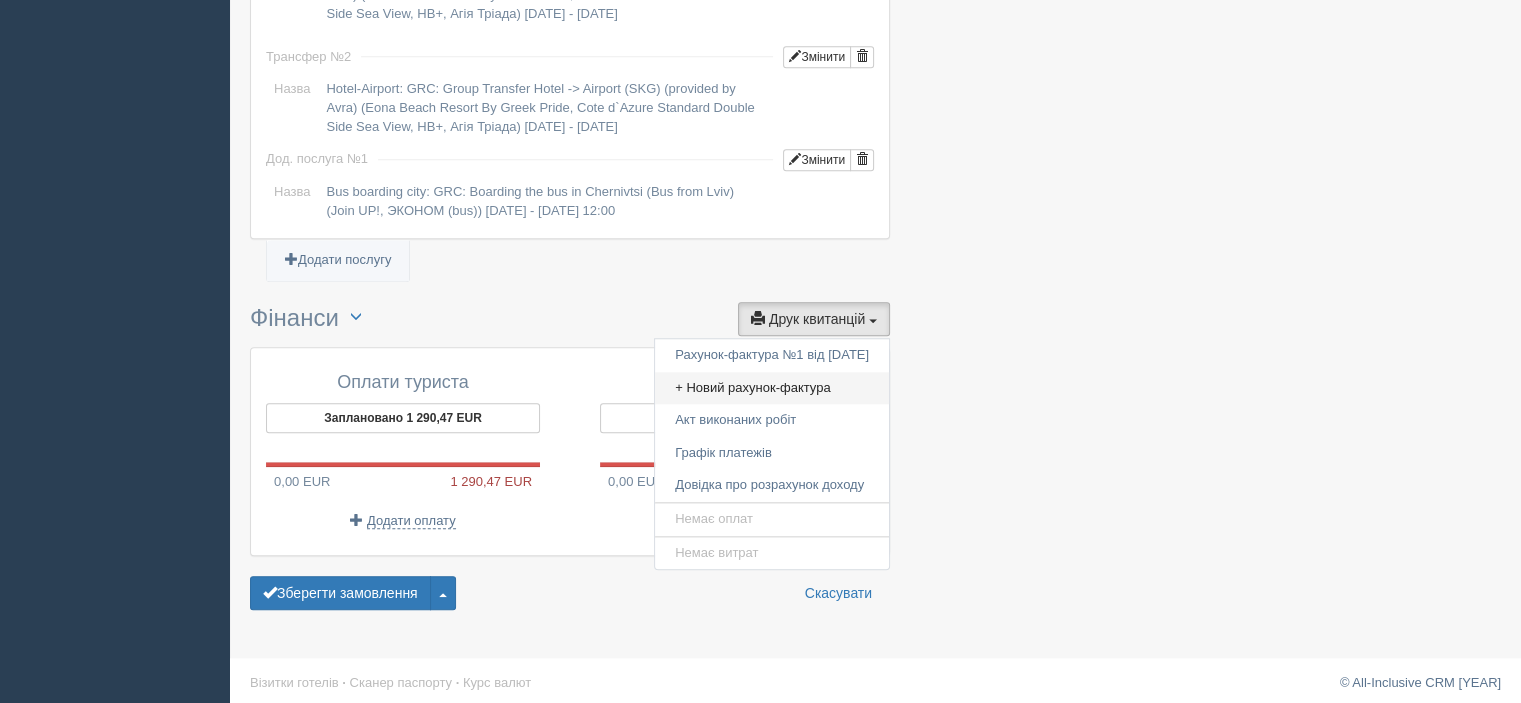 click on "+ Новий рахунок-фактура" at bounding box center [772, 388] 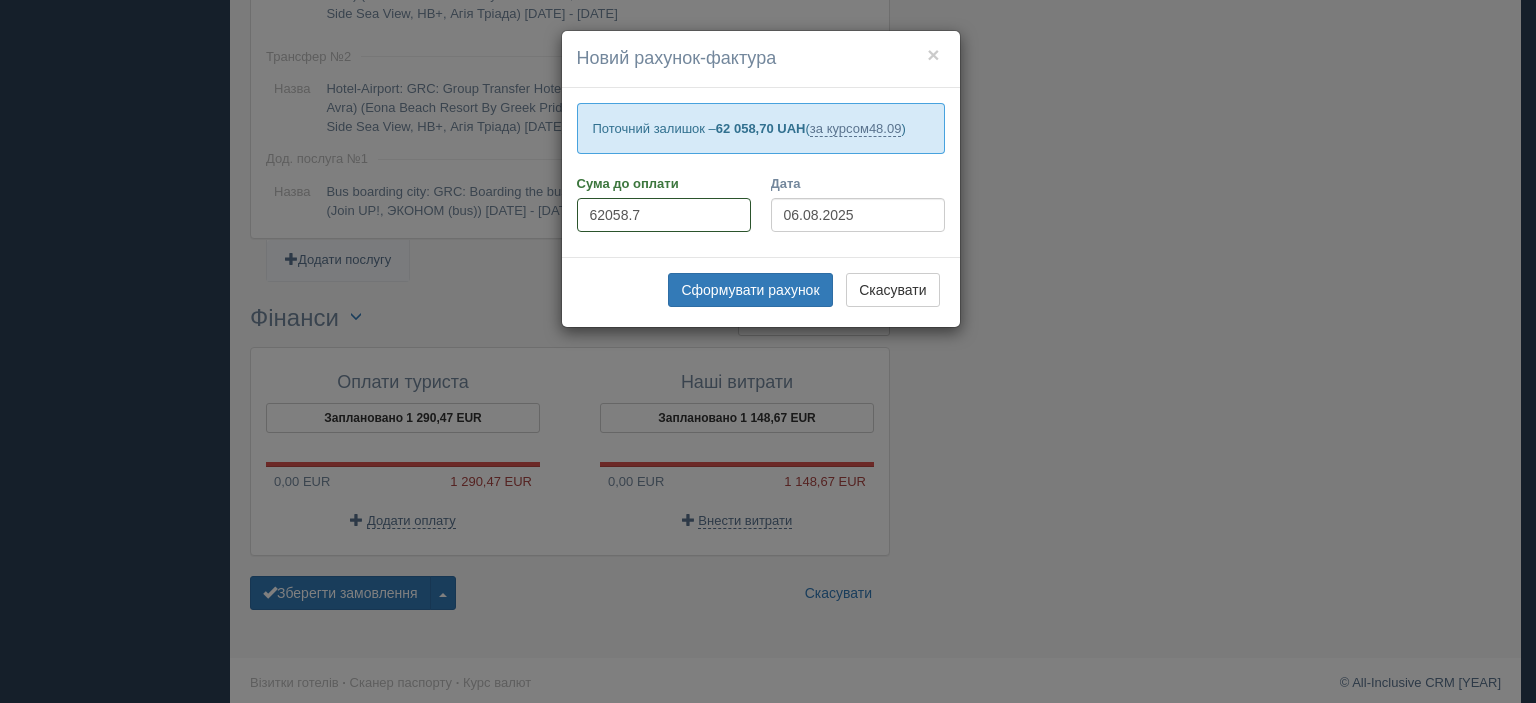 click on "62058.7" at bounding box center (664, 215) 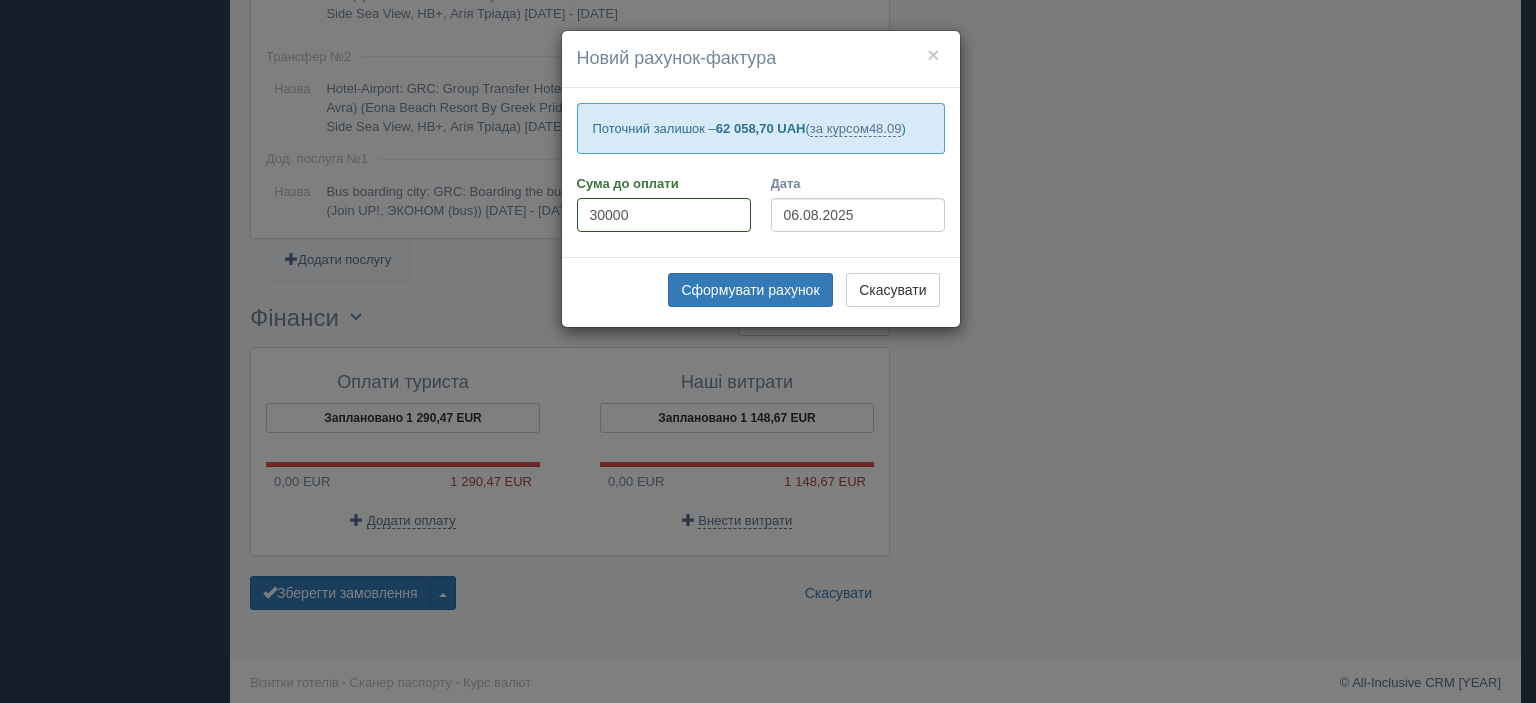 type on "30000" 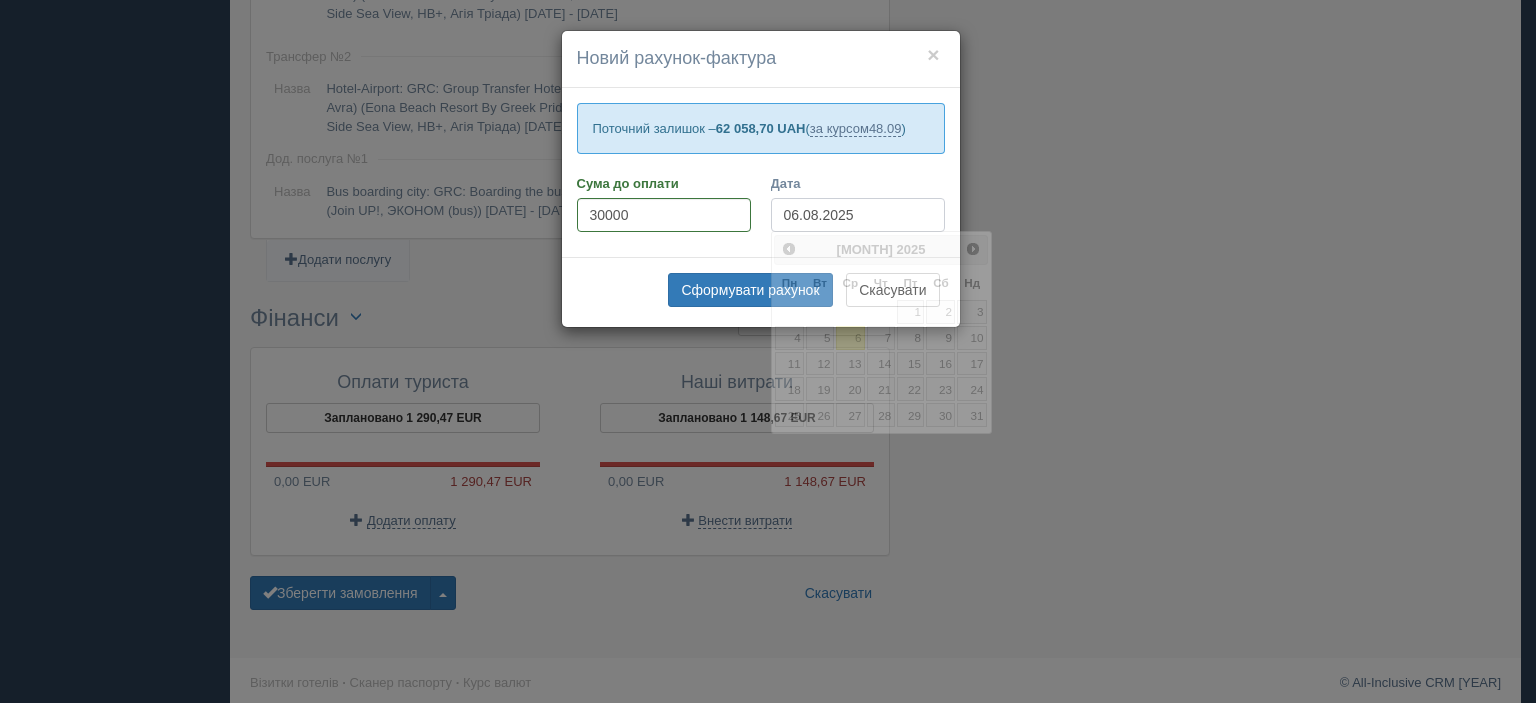 click on "06.08.2025" at bounding box center [858, 215] 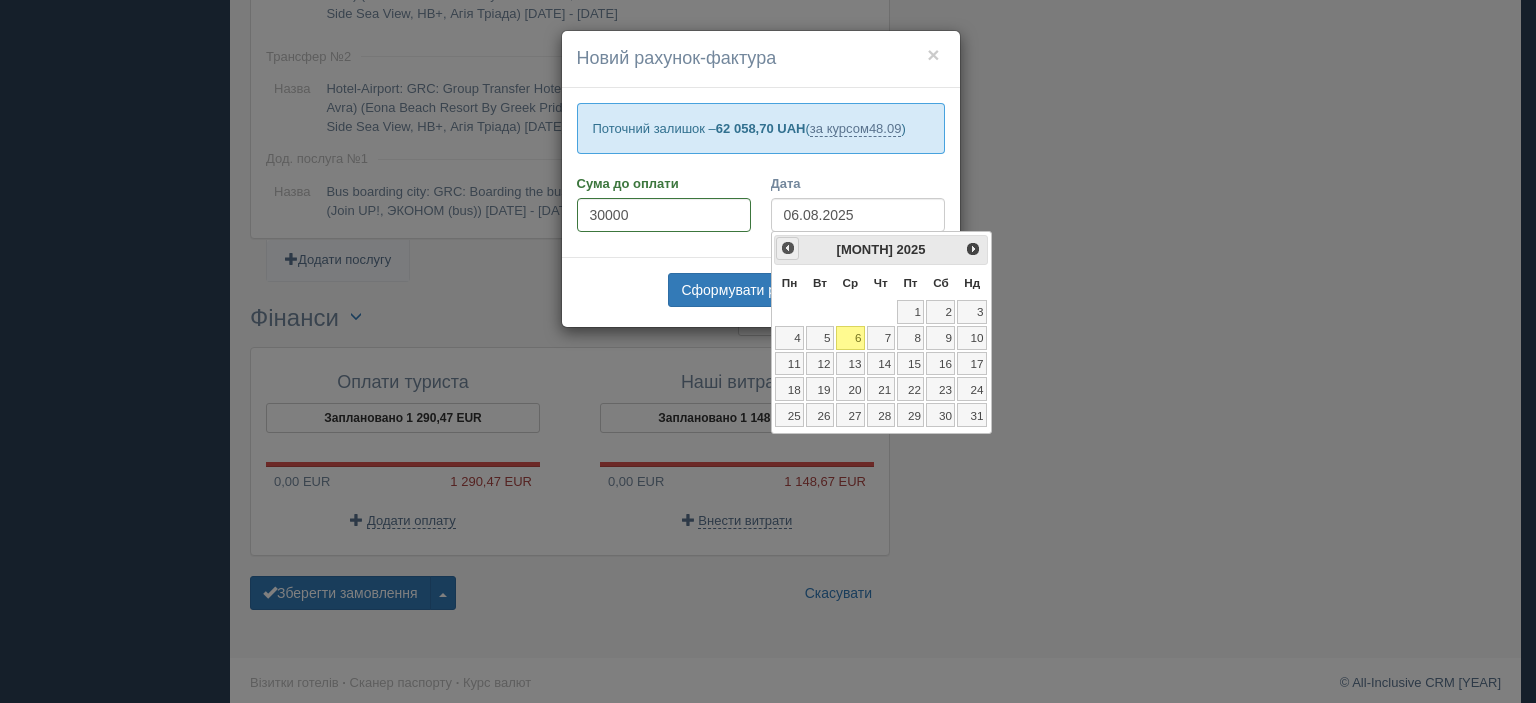 click on "<Попер" at bounding box center [788, 248] 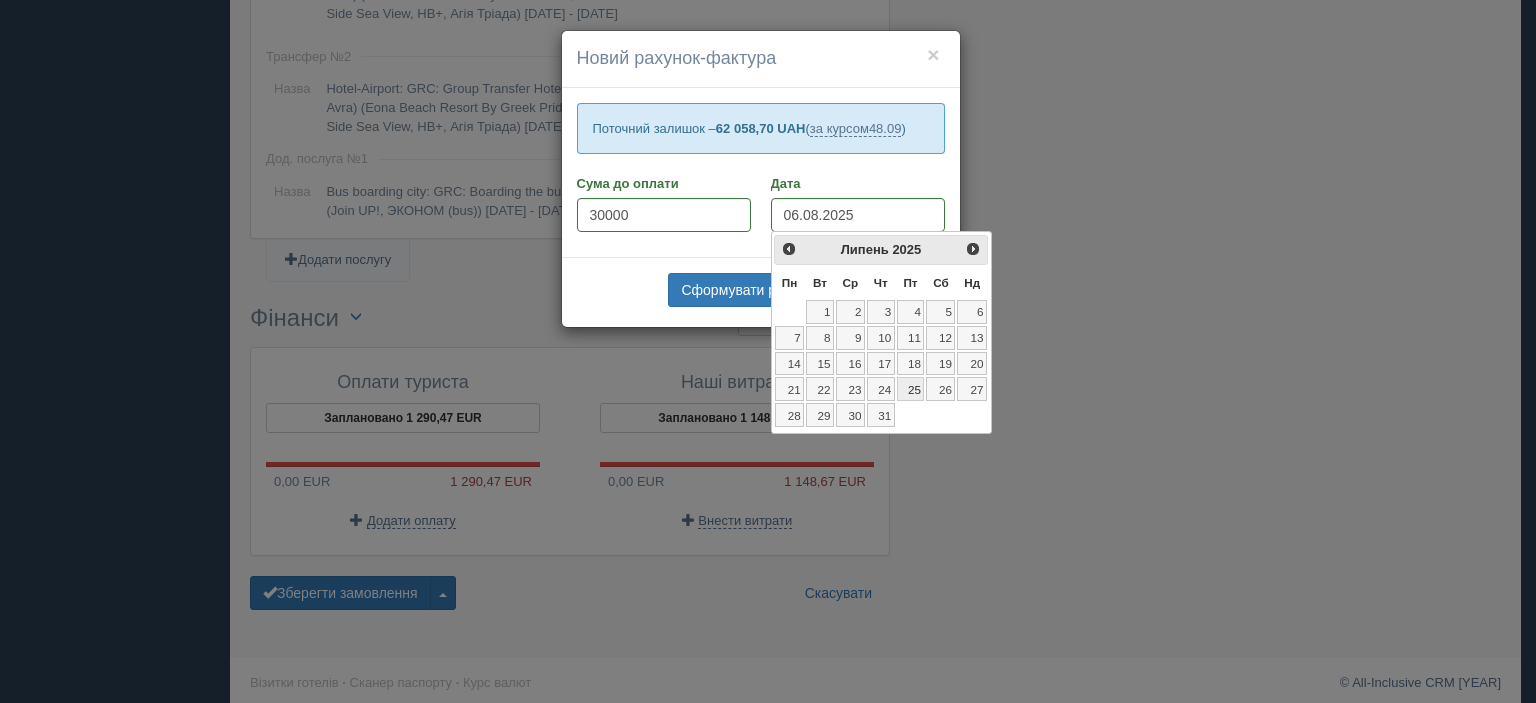 click on "25" at bounding box center [911, 389] 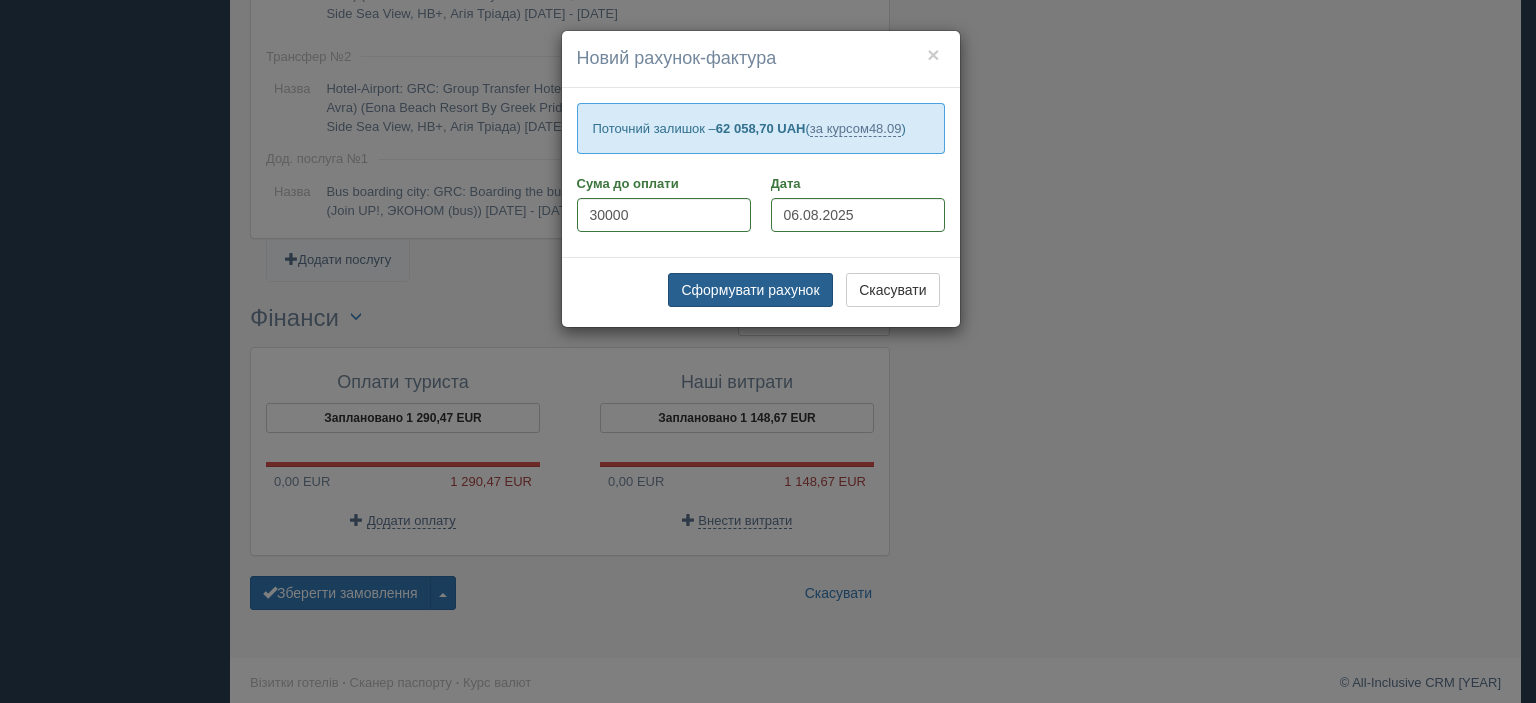 click on "Сформувати рахунок" at bounding box center (750, 290) 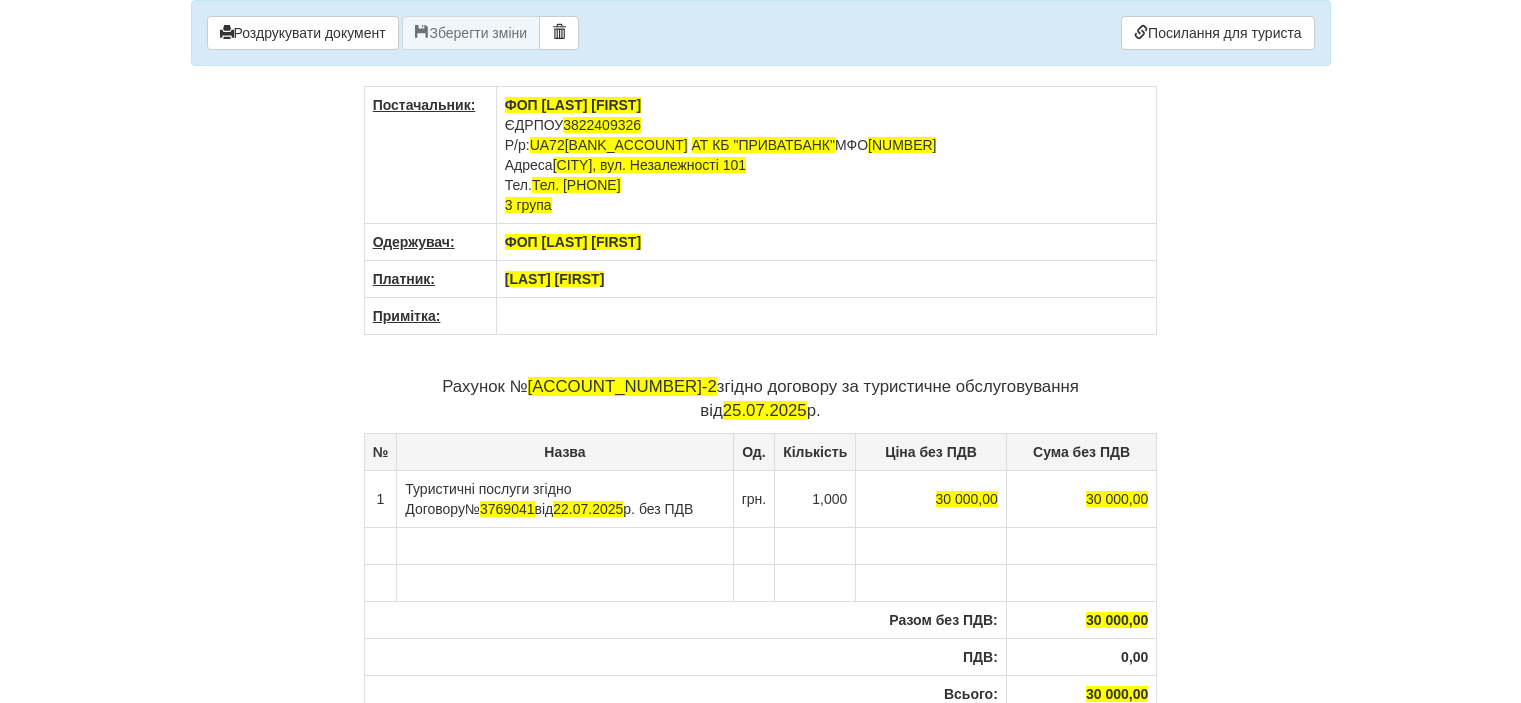 scroll, scrollTop: 0, scrollLeft: 0, axis: both 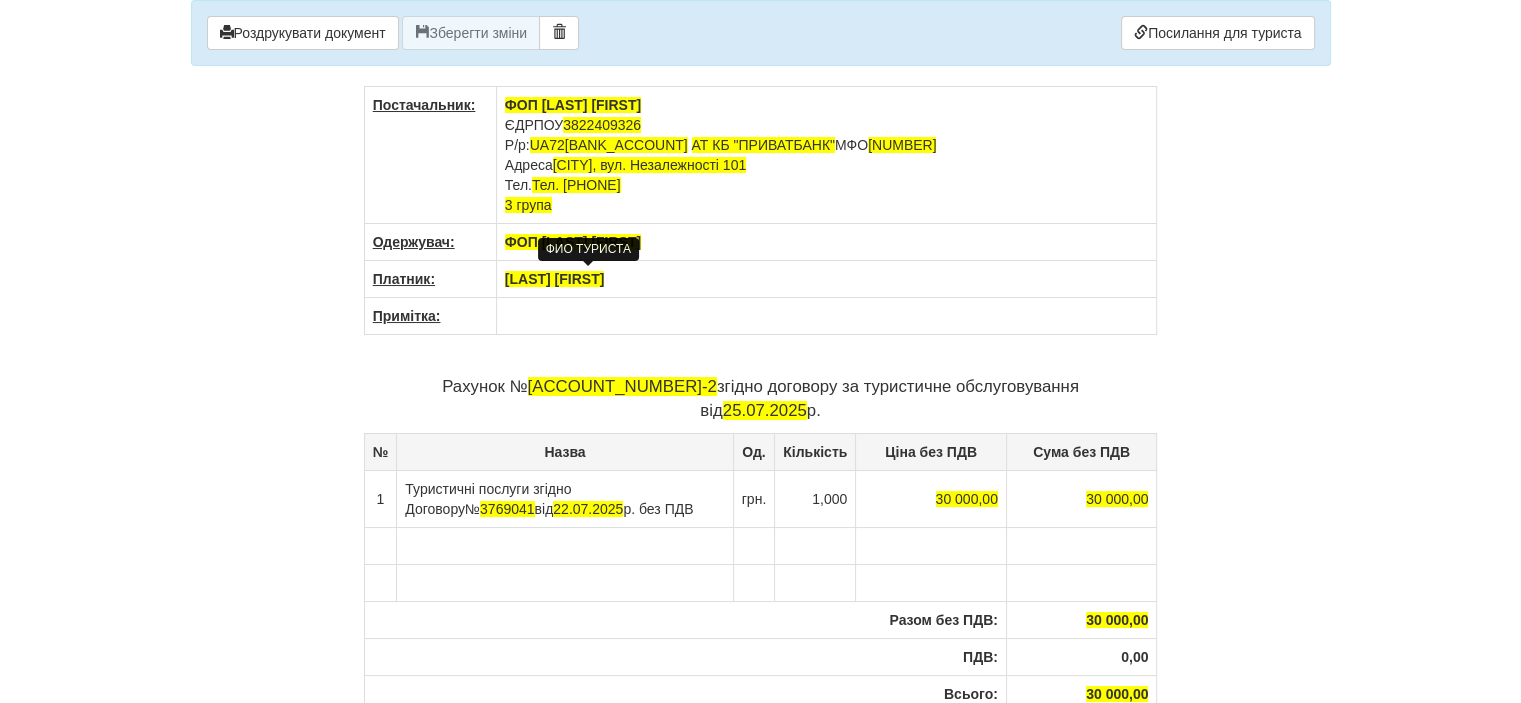 drag, startPoint x: 669, startPoint y: 280, endPoint x: 508, endPoint y: 274, distance: 161.11176 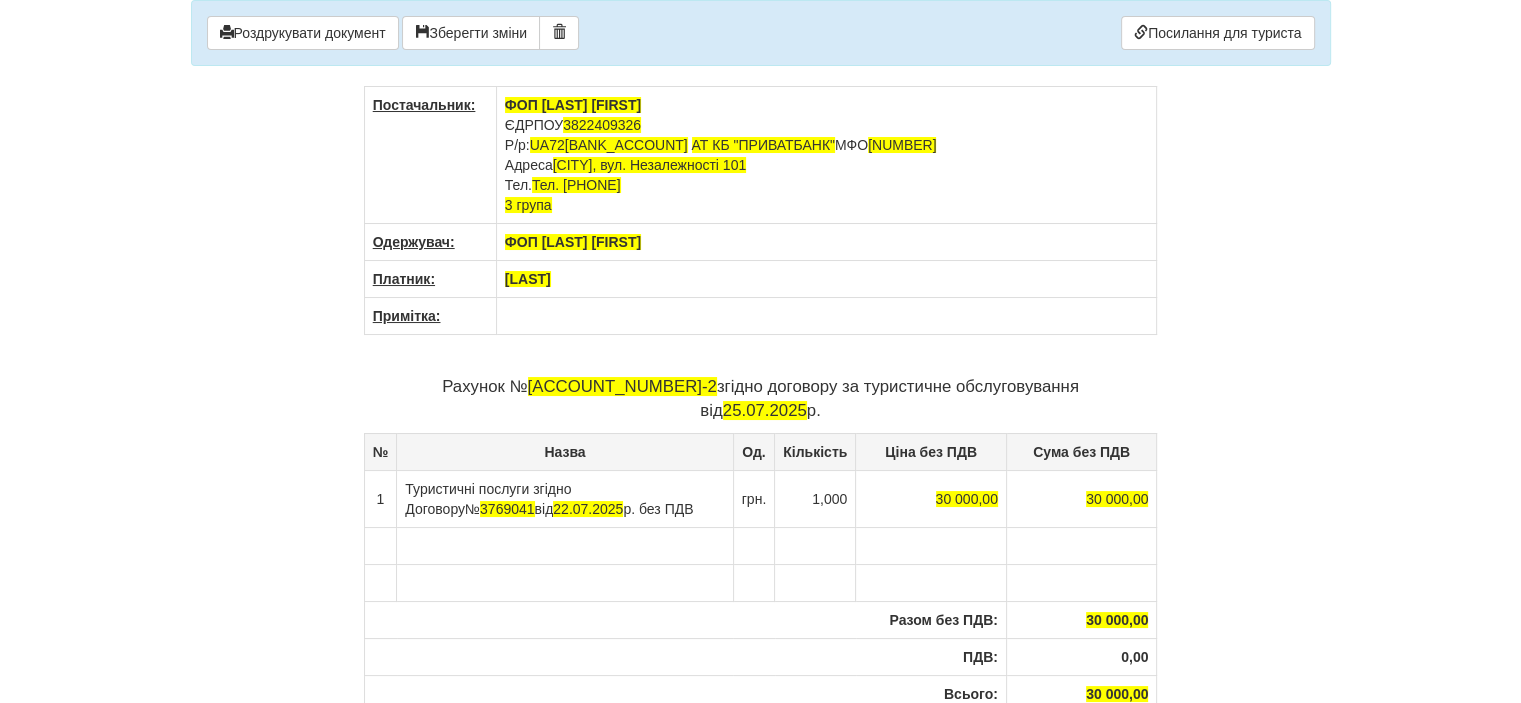 click on "RUDAN" at bounding box center [826, 279] 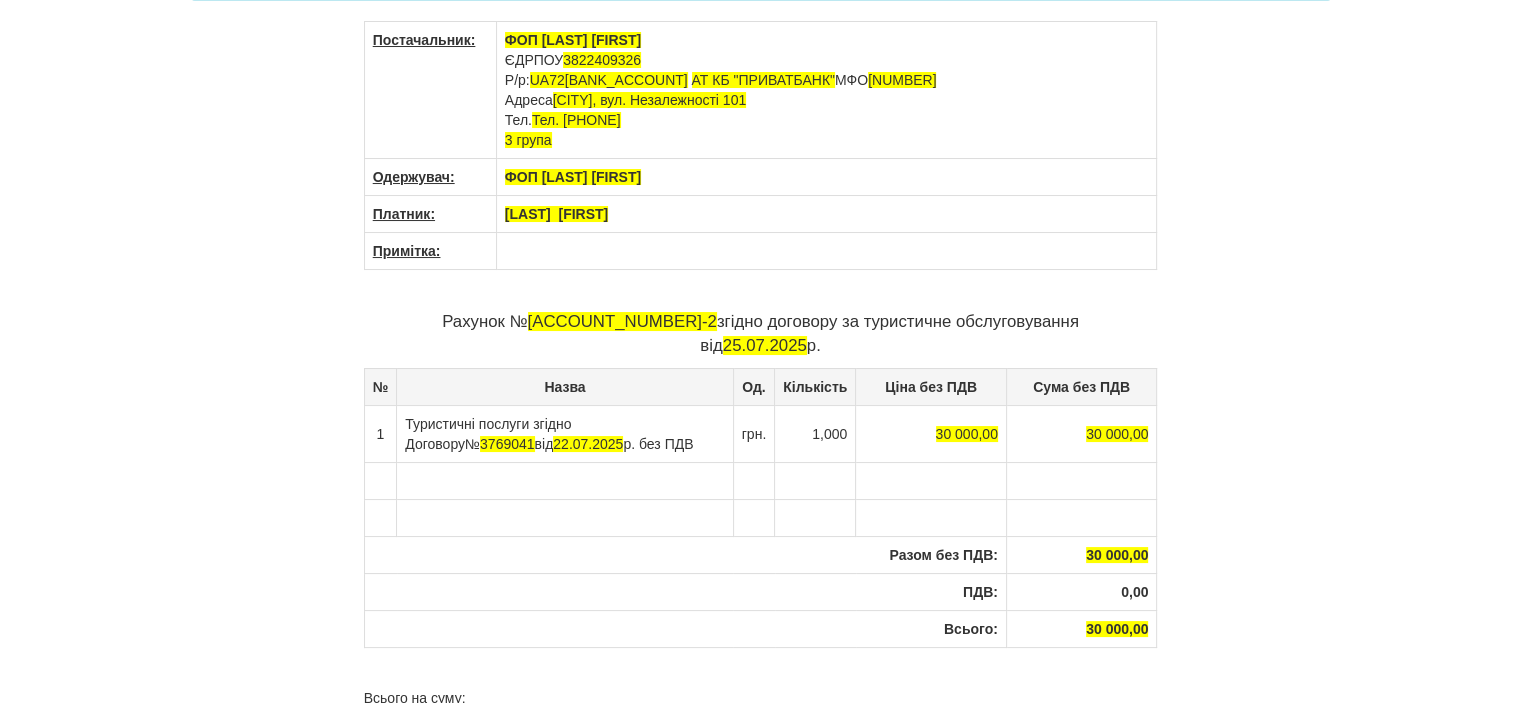 scroll, scrollTop: 100, scrollLeft: 0, axis: vertical 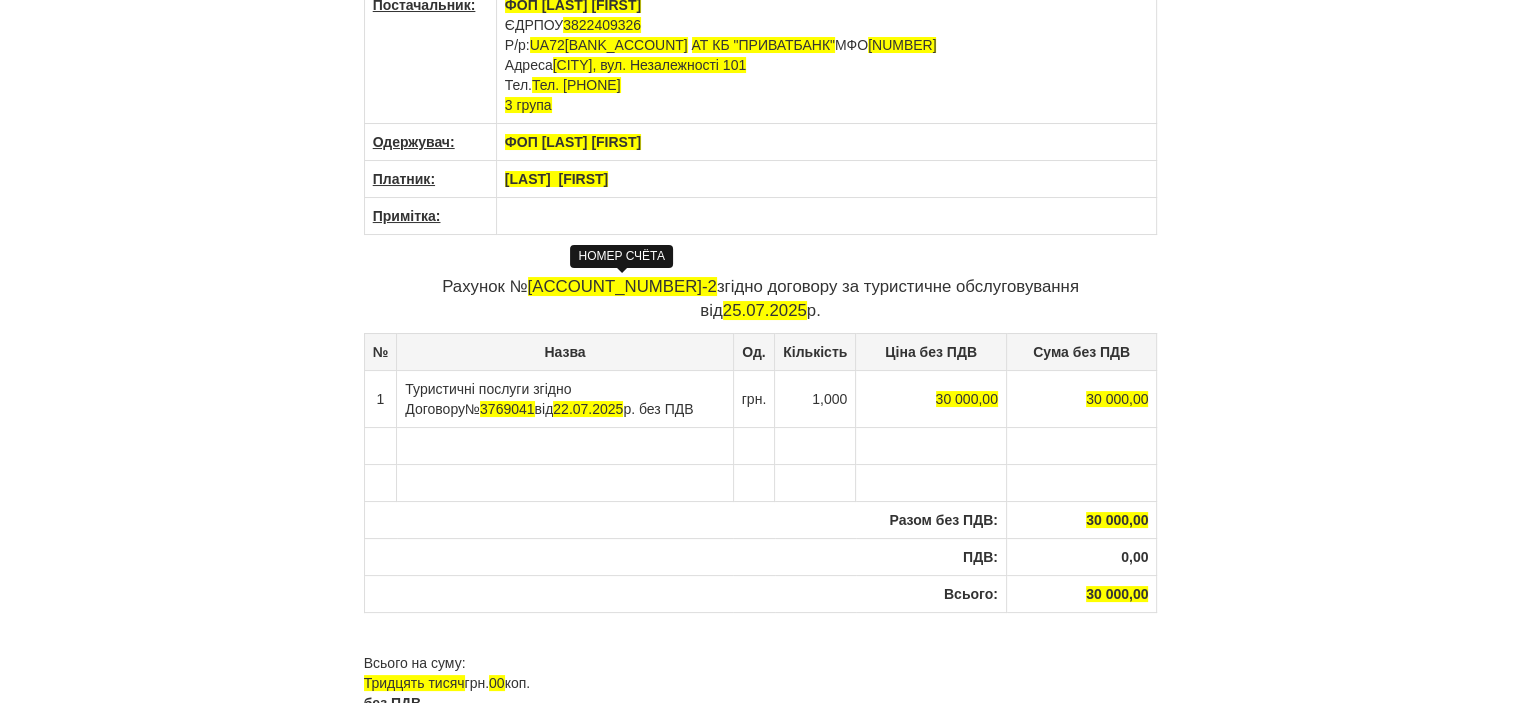 click on "3769041-2" at bounding box center [622, 286] 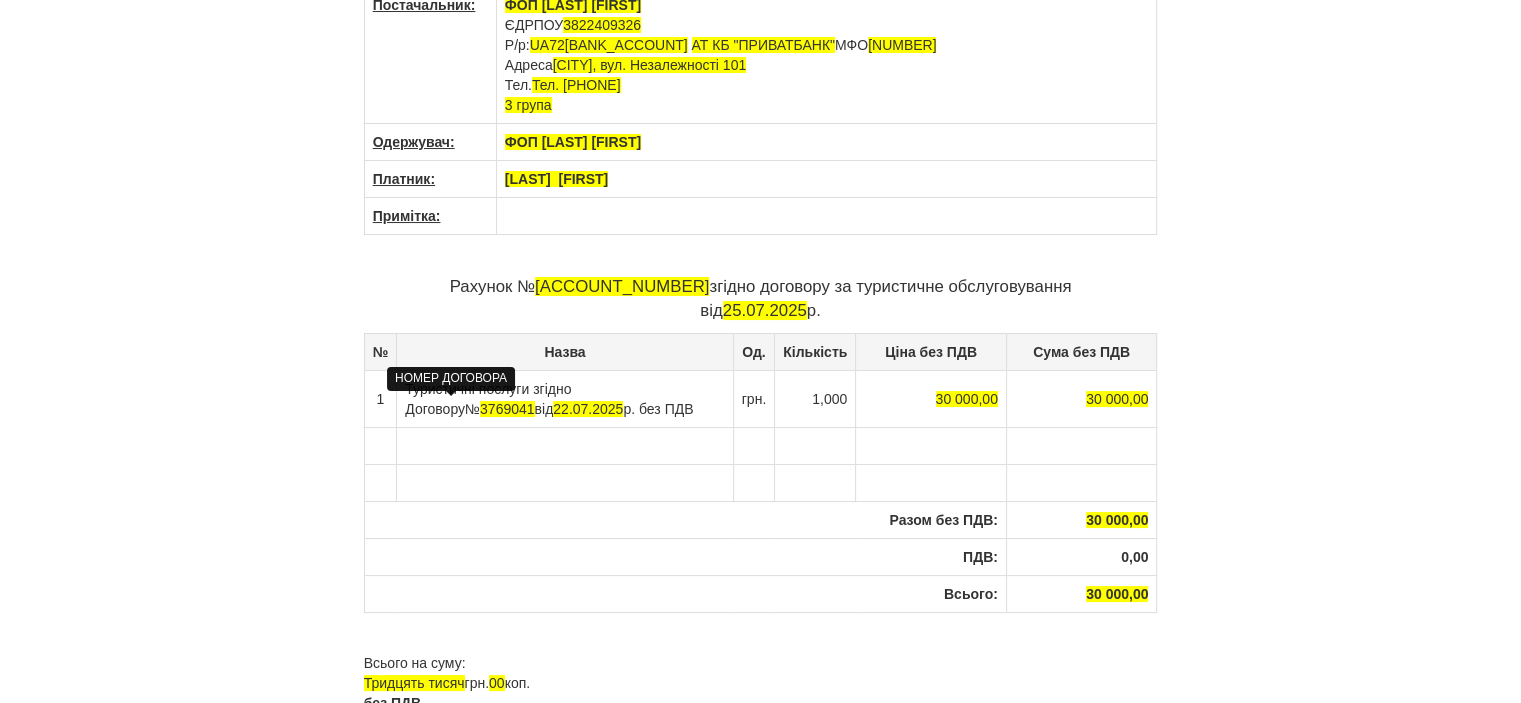 click on "3769041" at bounding box center [507, 409] 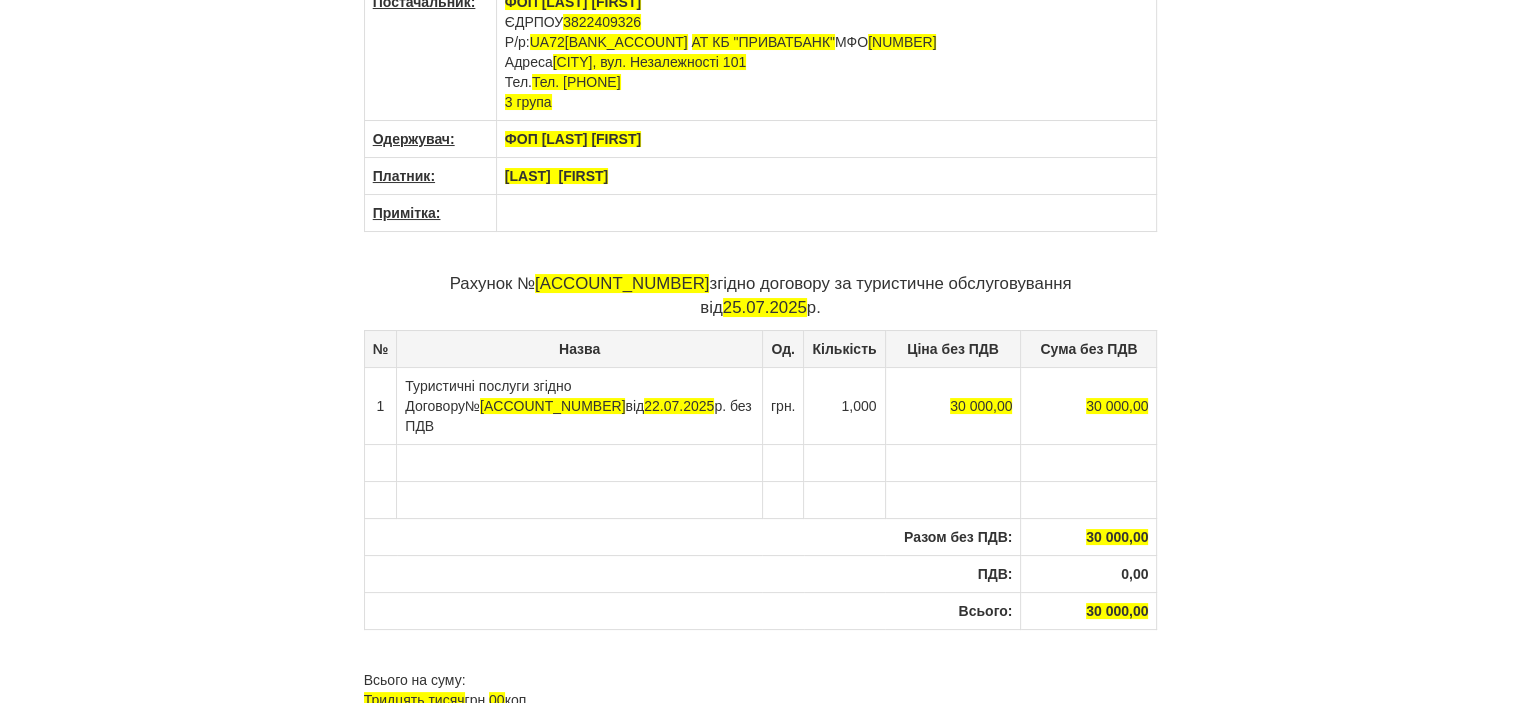 scroll, scrollTop: 0, scrollLeft: 0, axis: both 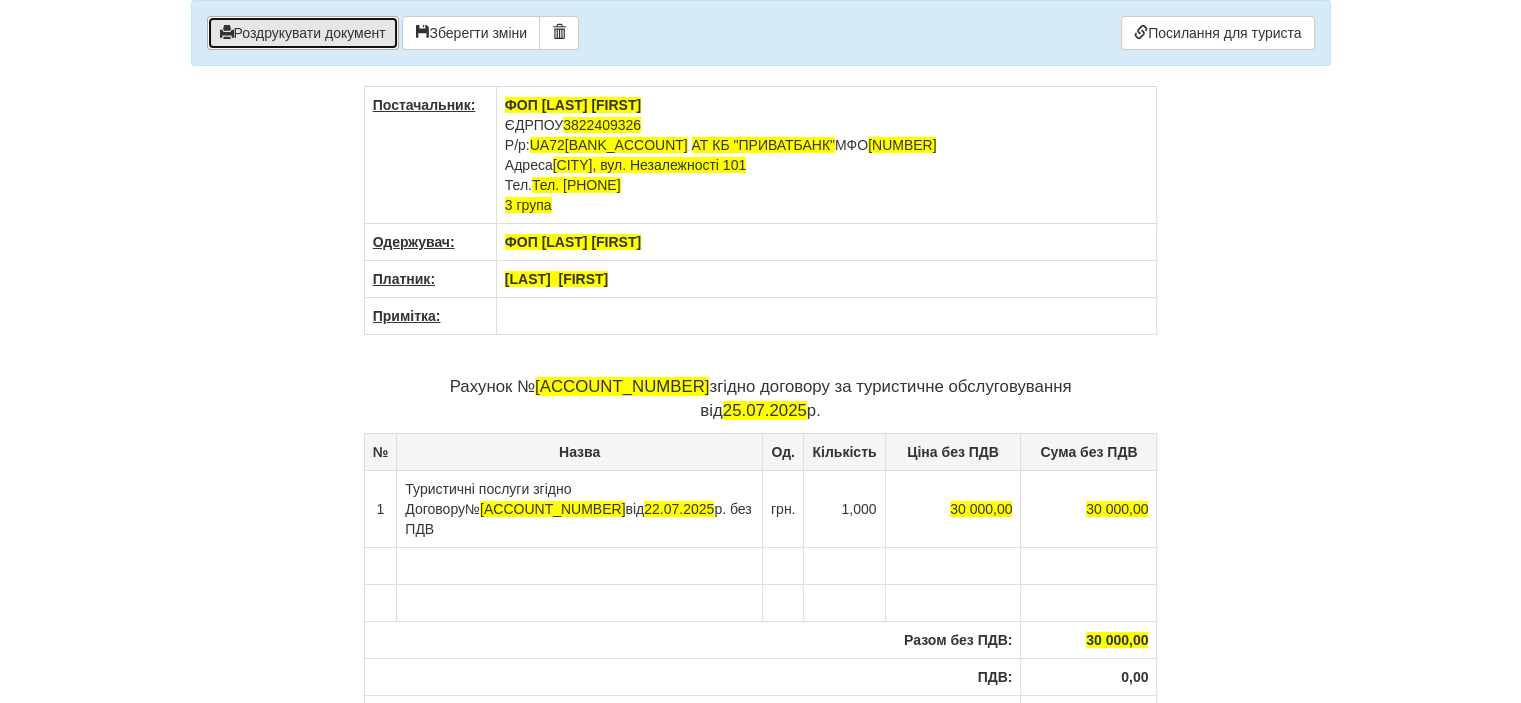 click on "Роздрукувати документ" at bounding box center (303, 33) 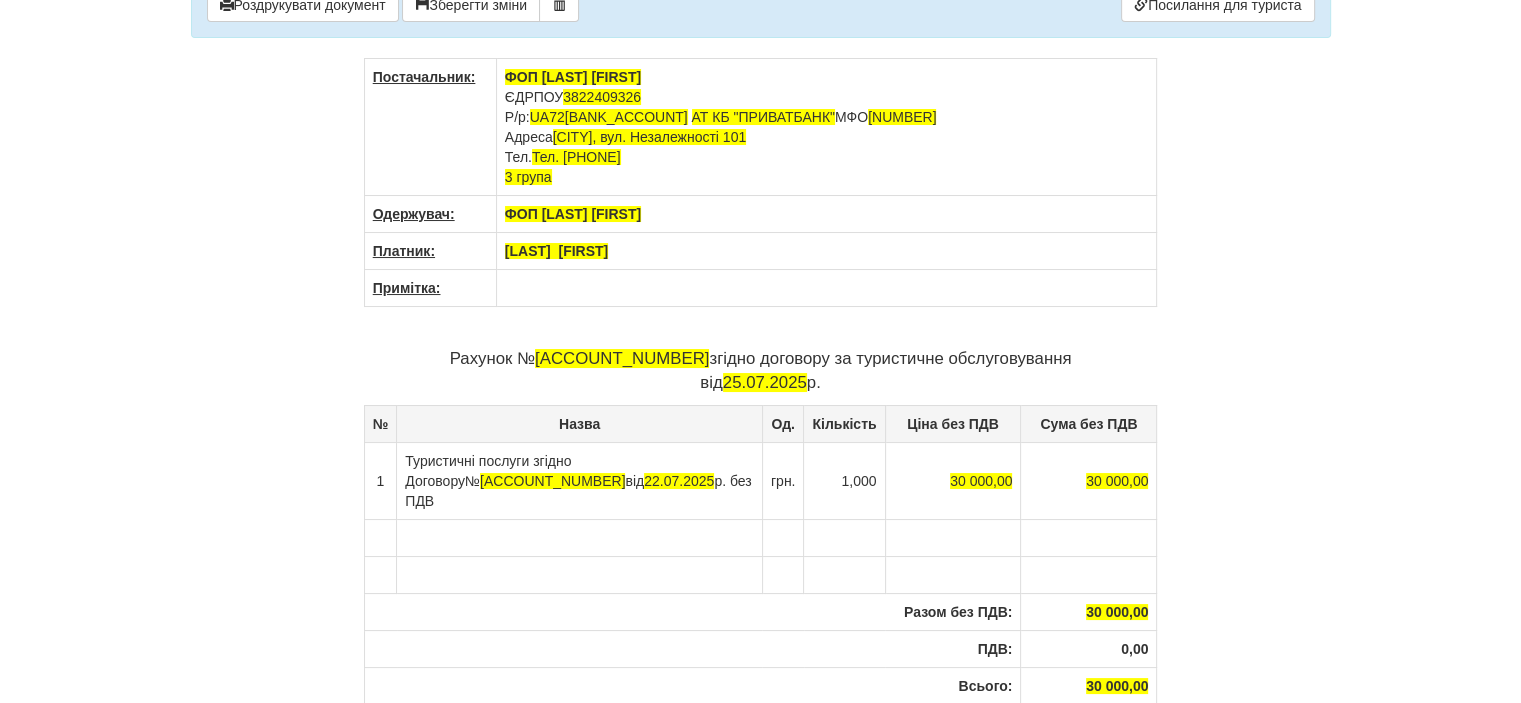 scroll, scrollTop: 0, scrollLeft: 0, axis: both 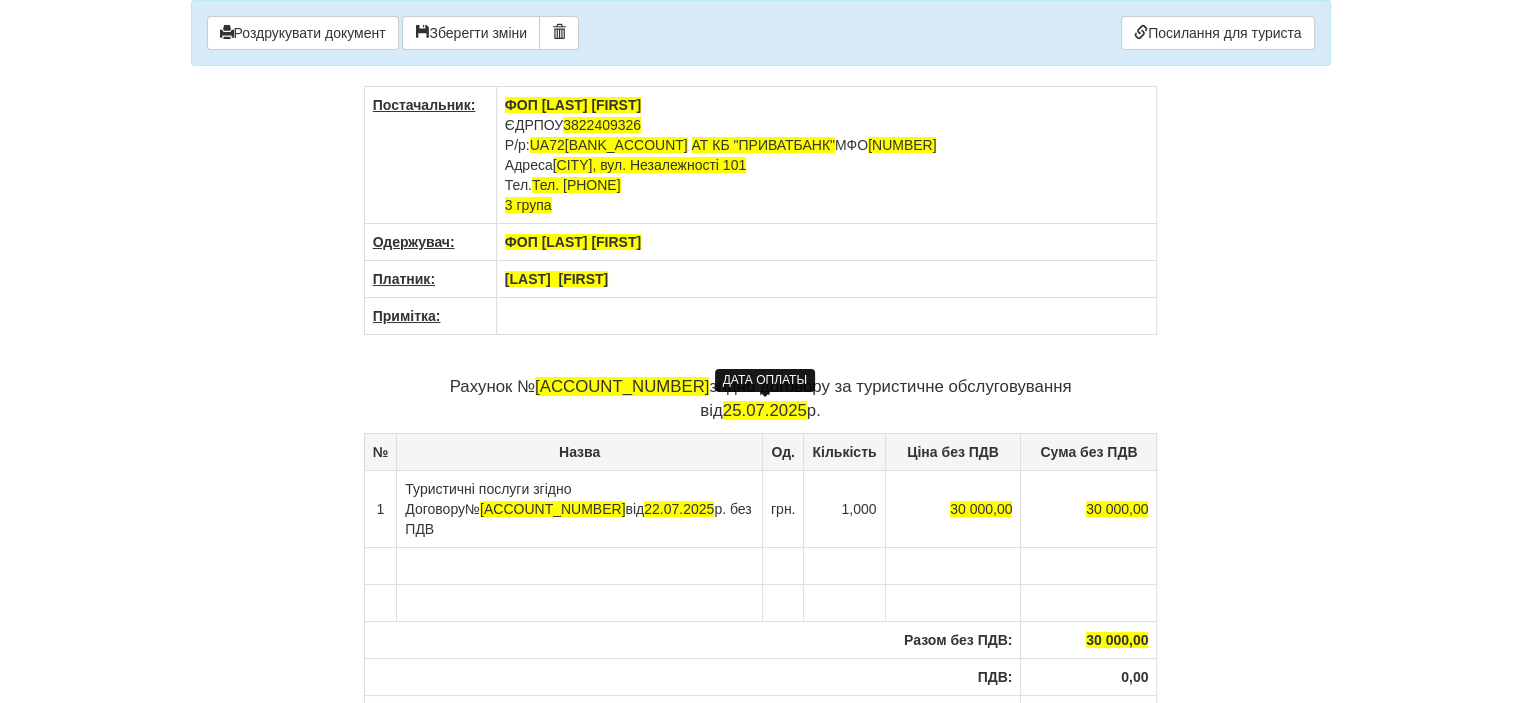 click on "25.07.2025" at bounding box center (765, 410) 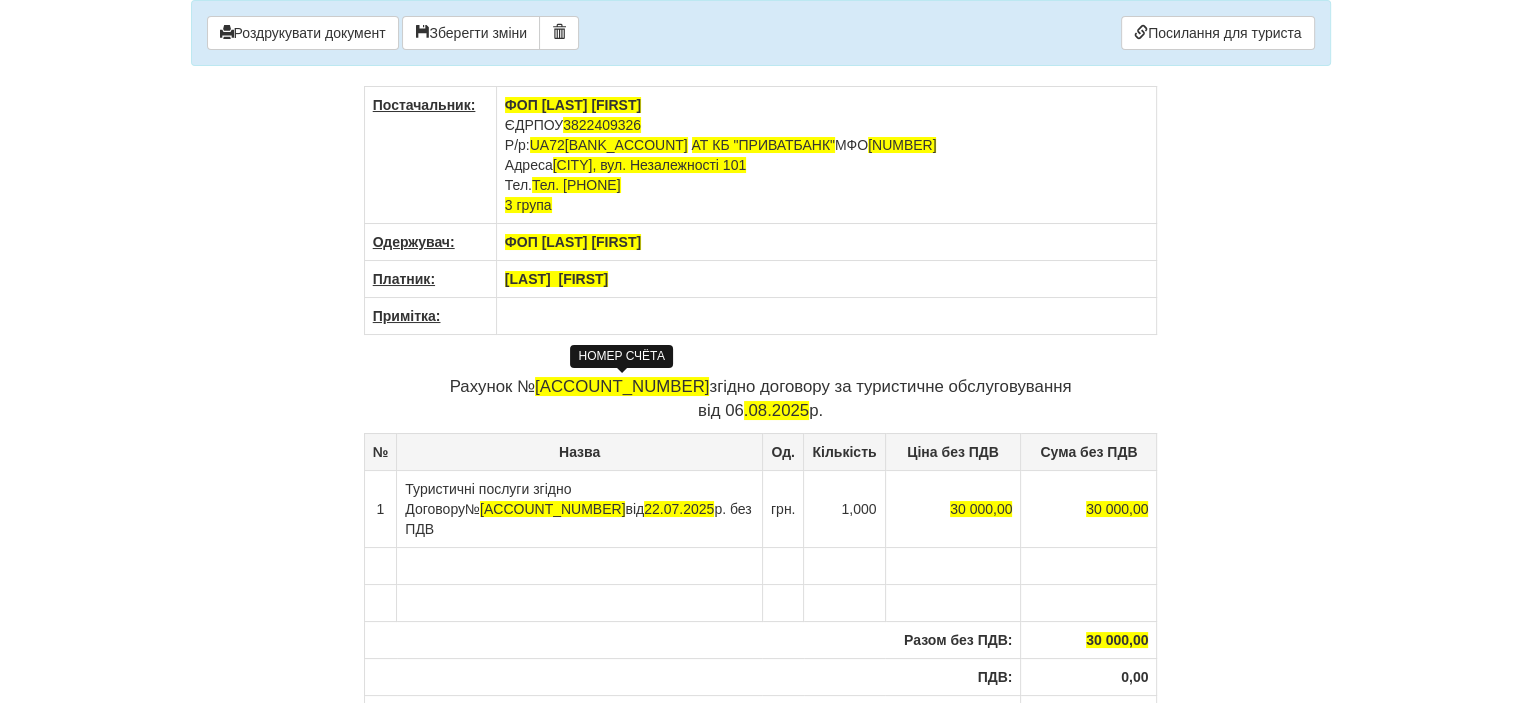 click on "37690411-2" at bounding box center [622, 386] 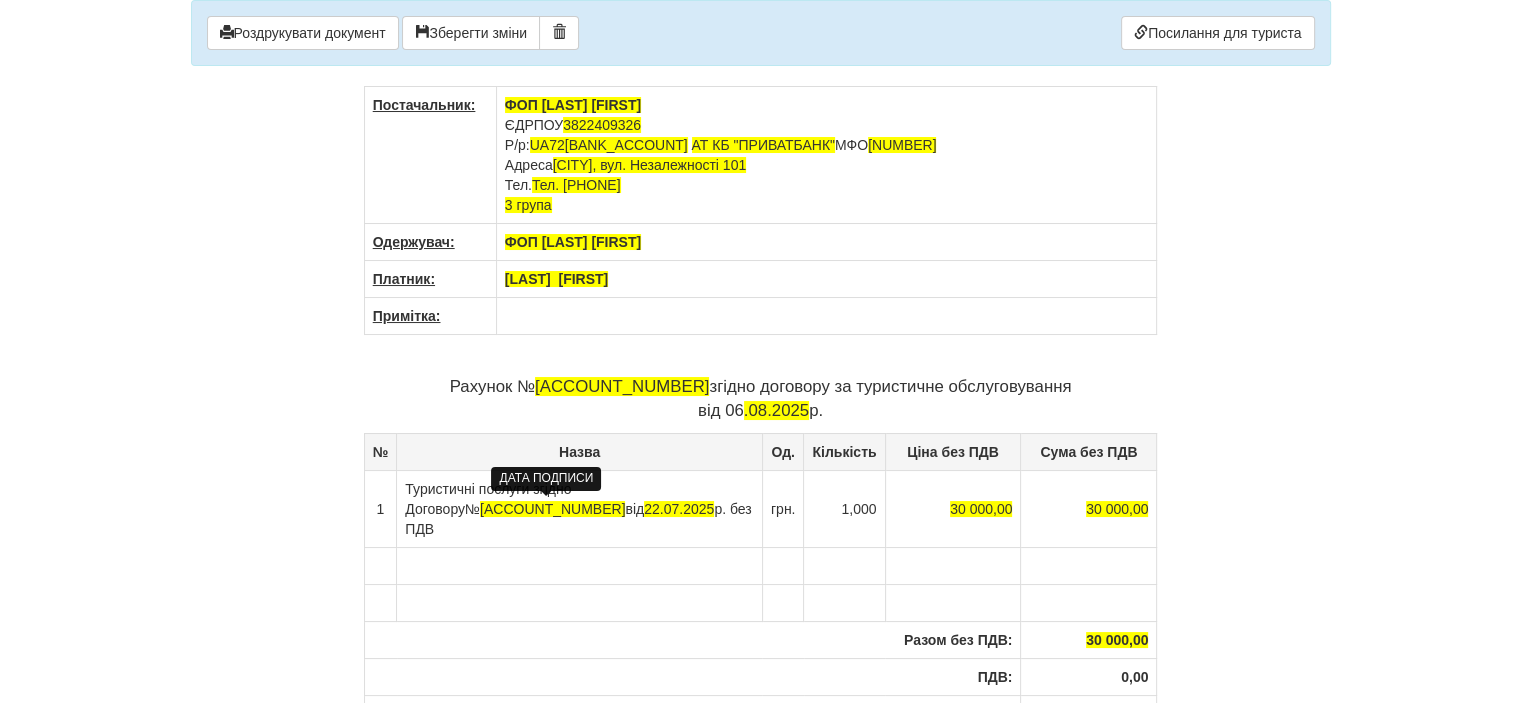 click on "[DATE]" at bounding box center (679, 509) 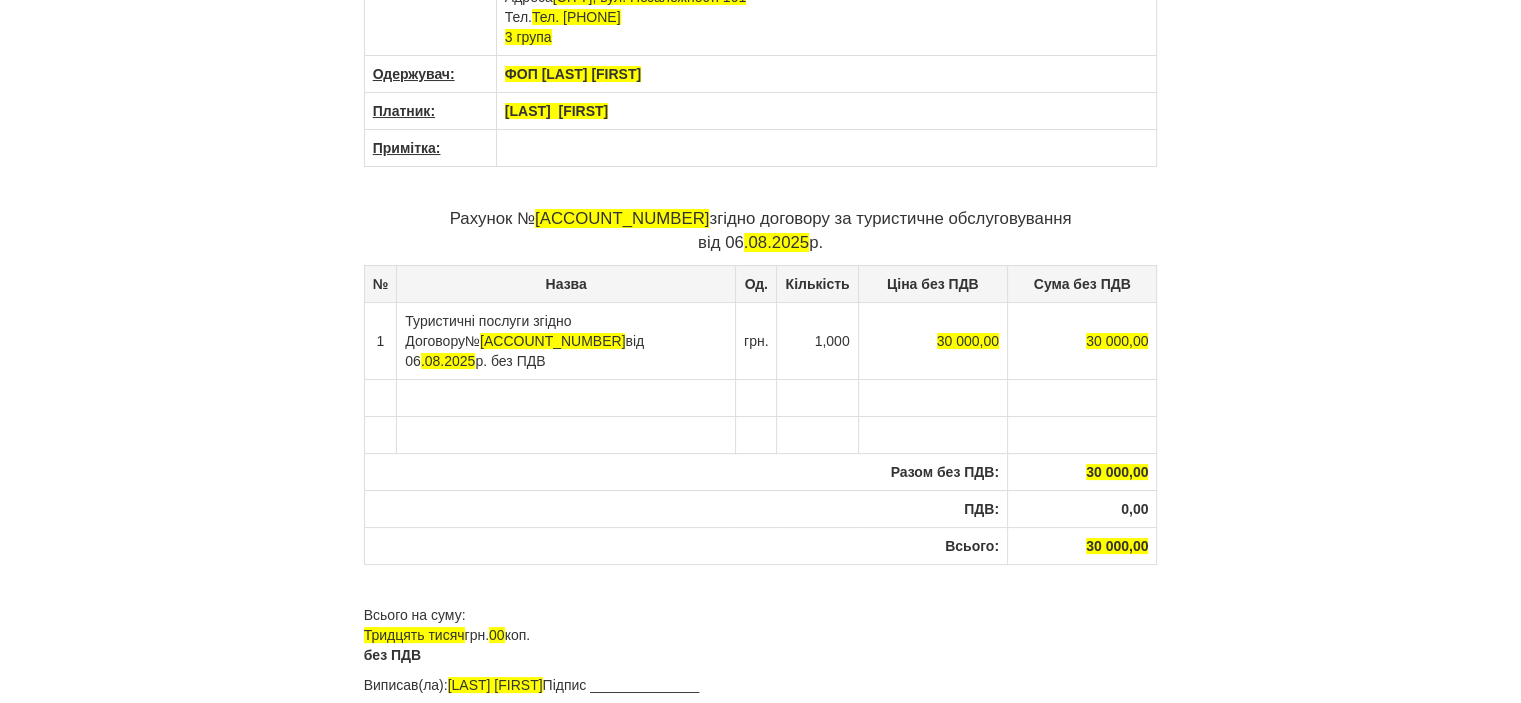 scroll, scrollTop: 203, scrollLeft: 0, axis: vertical 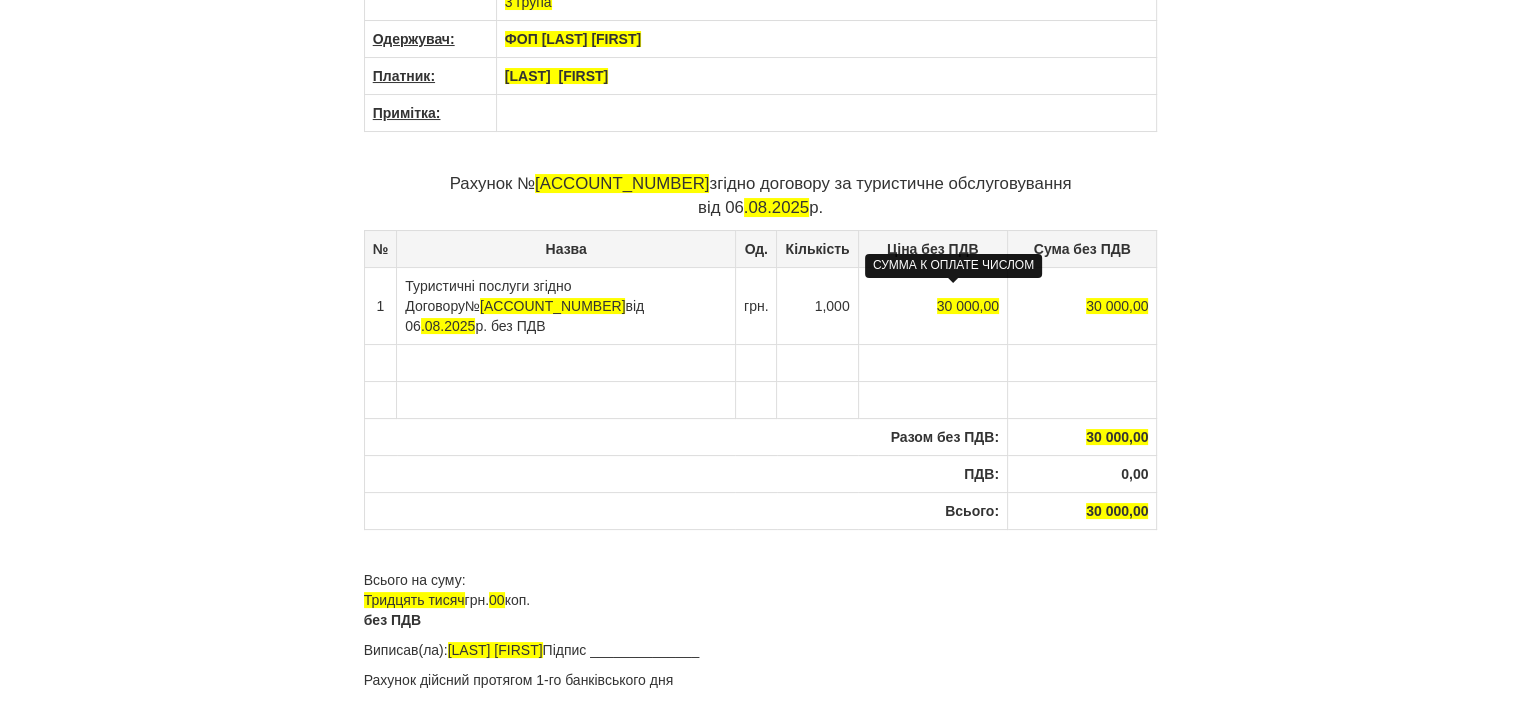 click on "30 000,00" at bounding box center [968, 306] 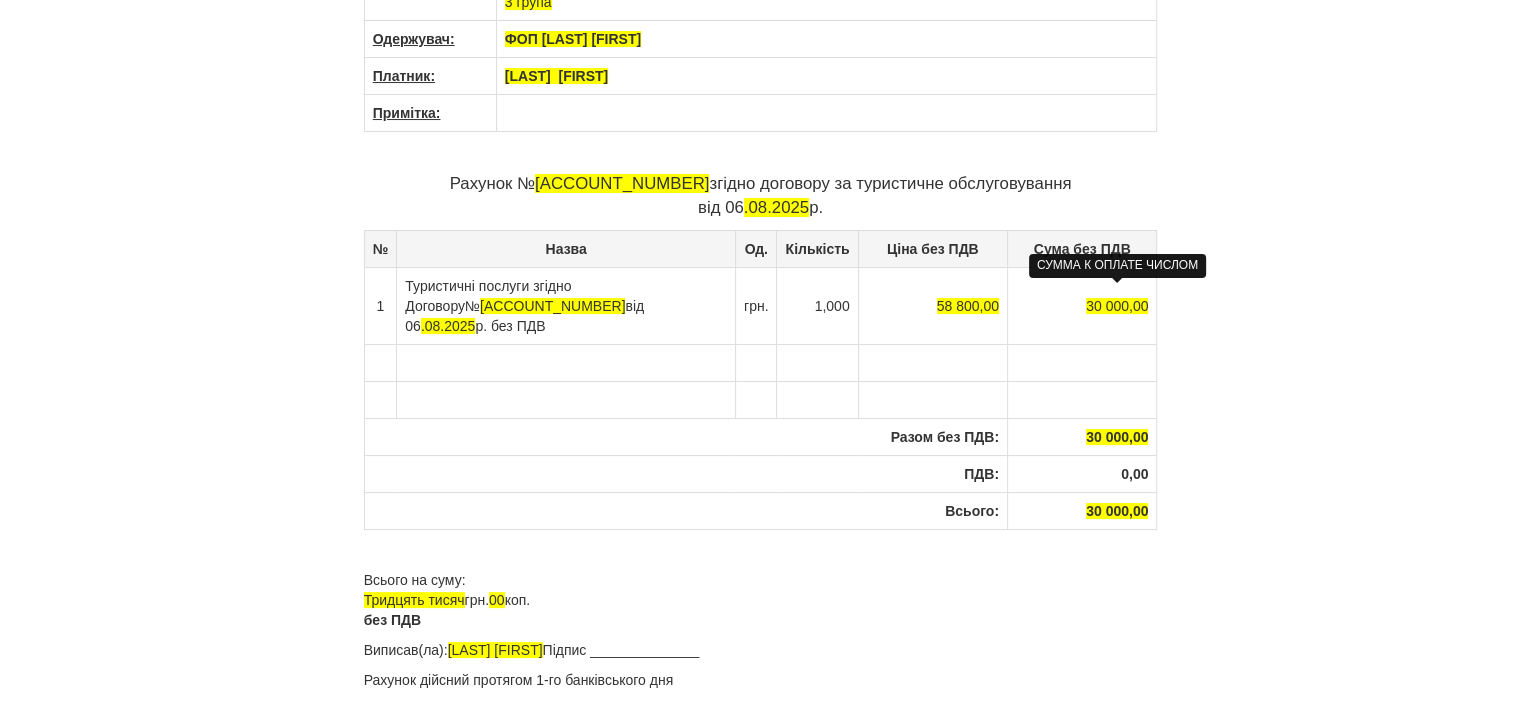 click on "30 000,00" at bounding box center [1117, 306] 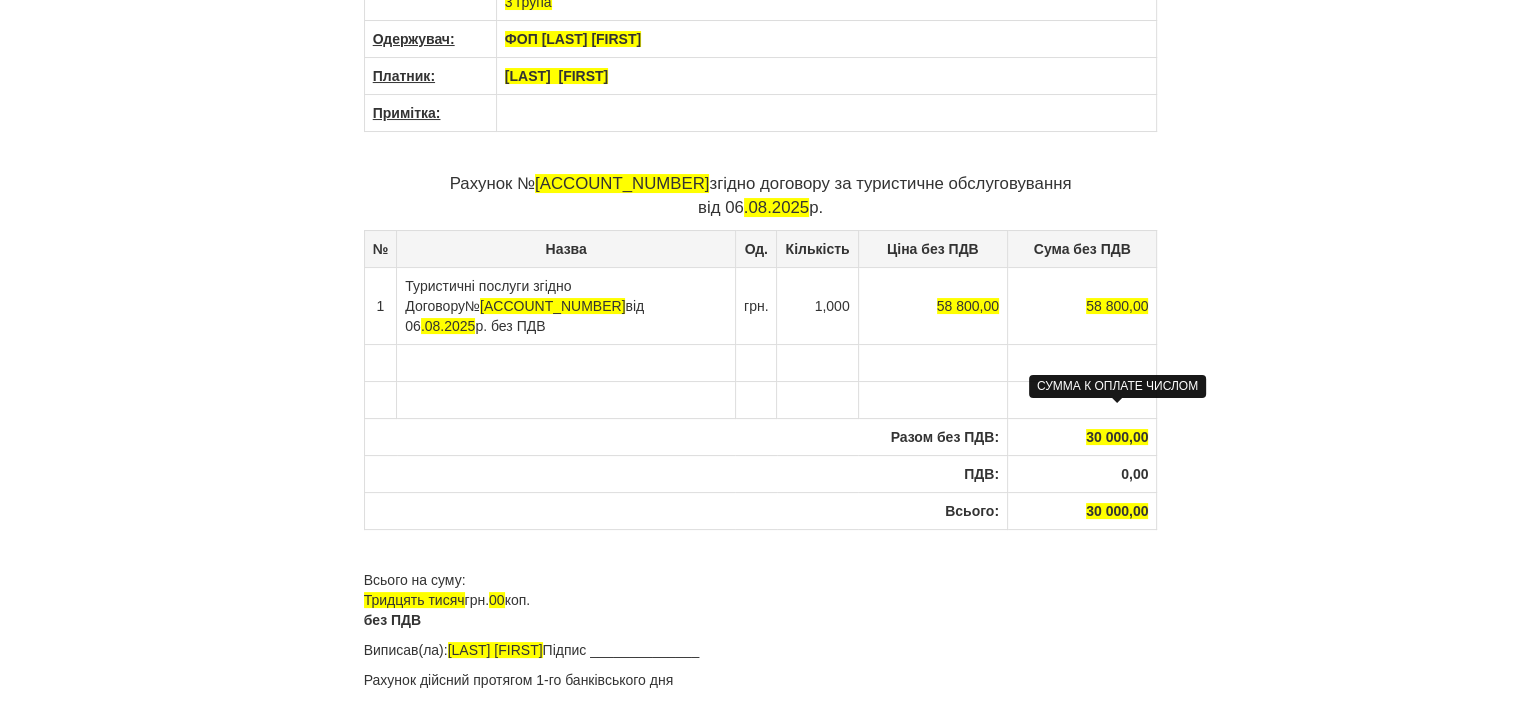 click on "30 000,00" at bounding box center [1117, 437] 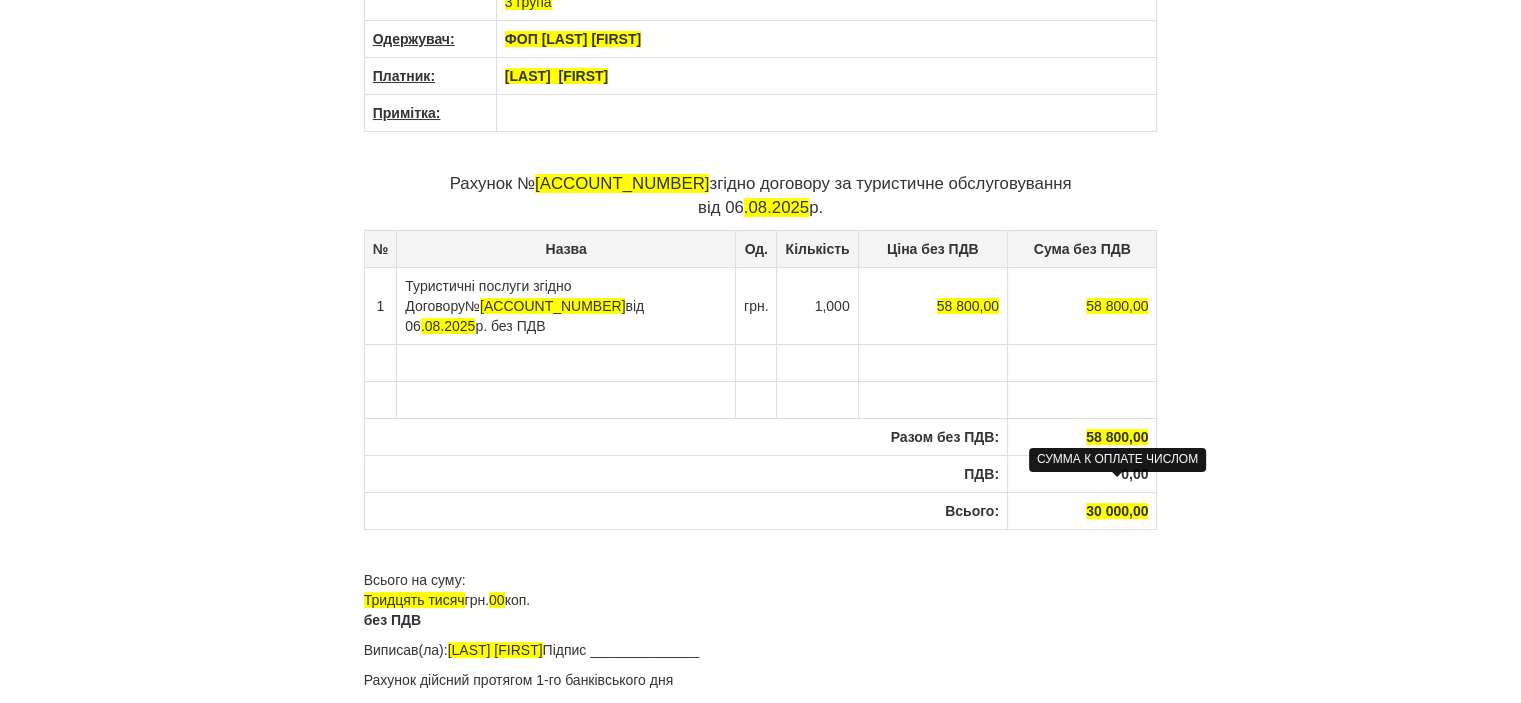 click on "30 000,00" at bounding box center [1117, 511] 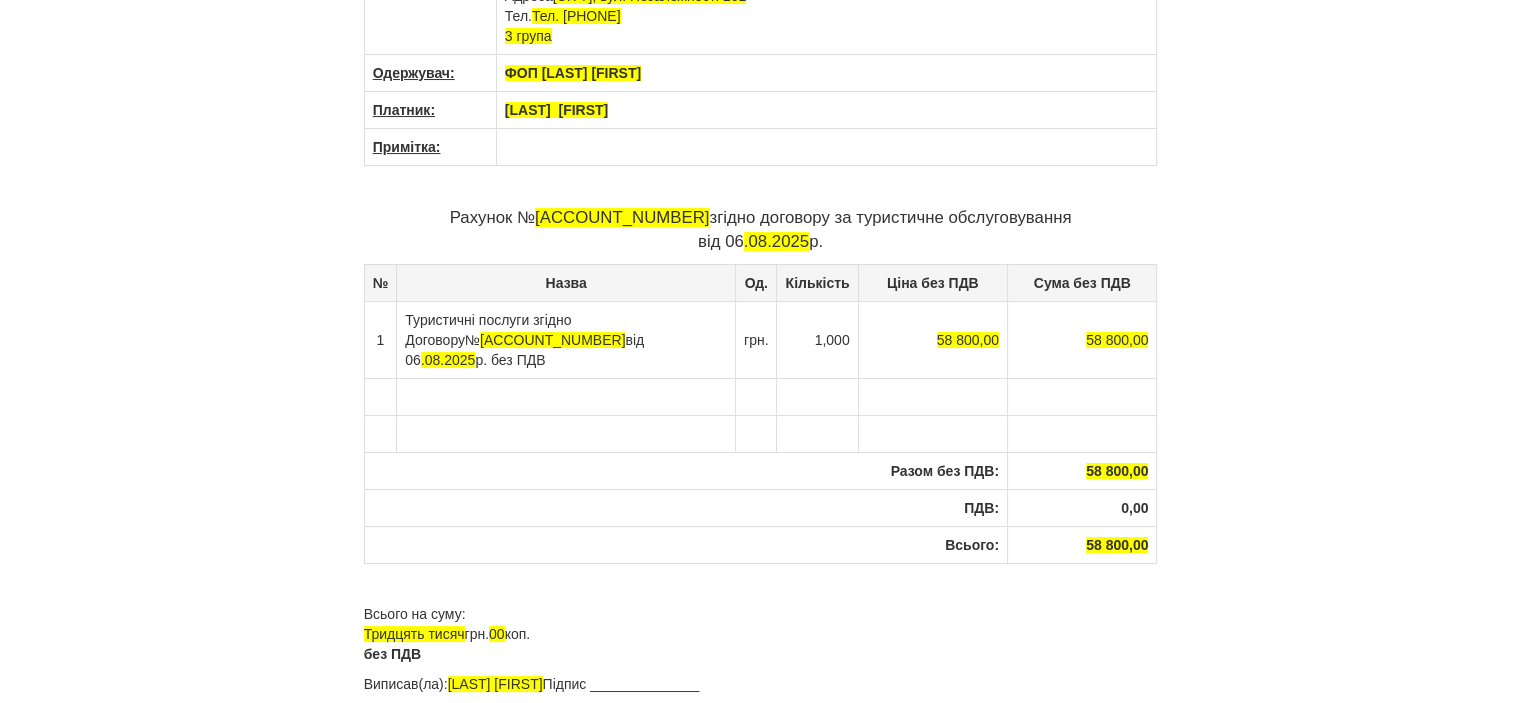 scroll, scrollTop: 203, scrollLeft: 0, axis: vertical 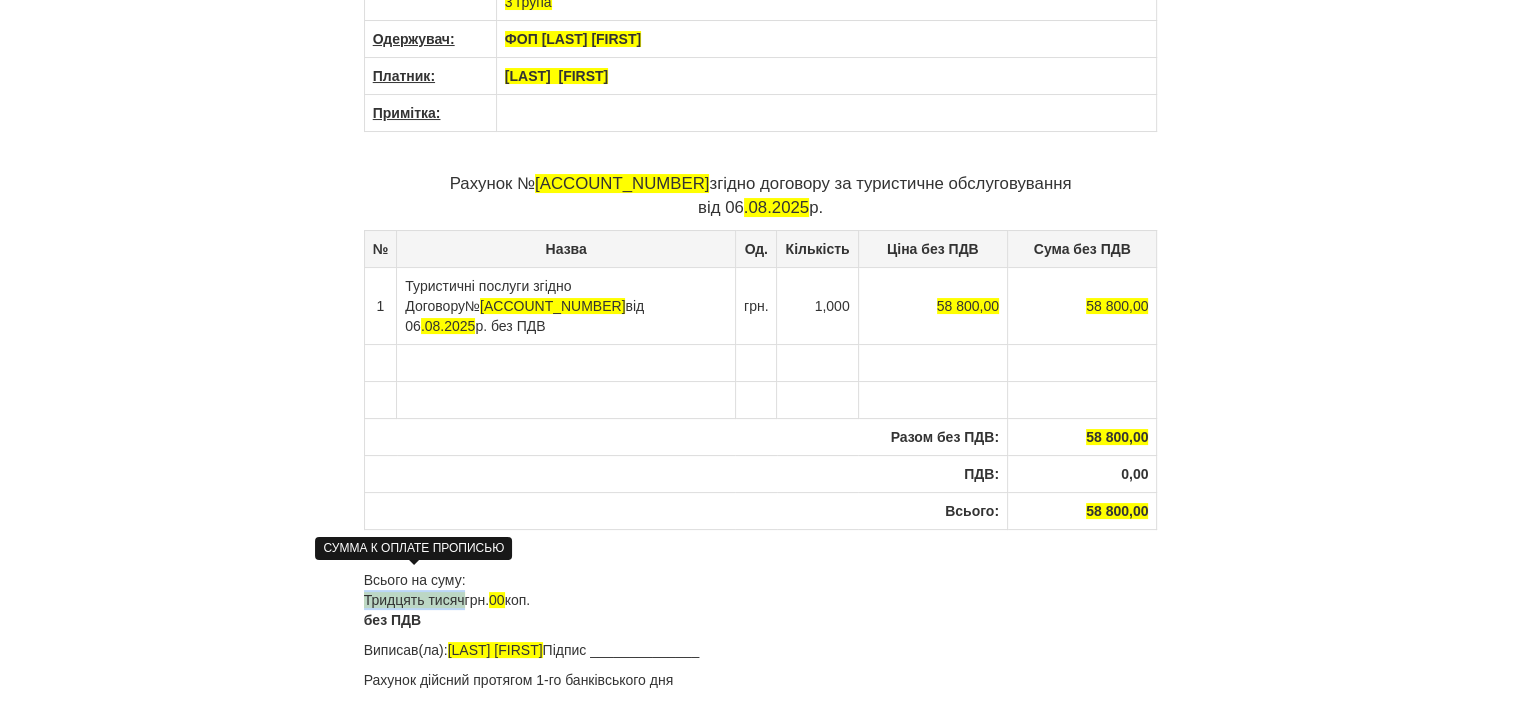 drag, startPoint x: 464, startPoint y: 575, endPoint x: 366, endPoint y: 580, distance: 98.12747 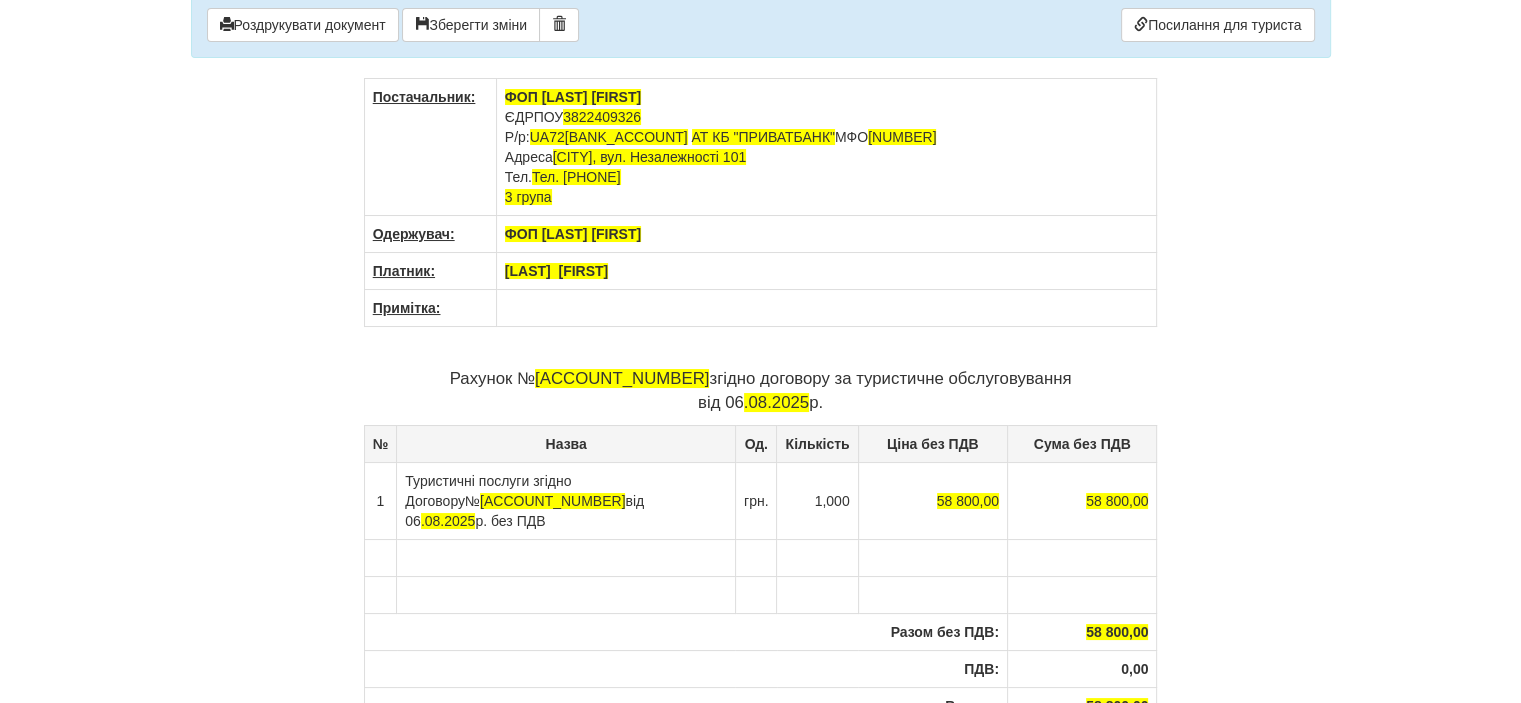 scroll, scrollTop: 0, scrollLeft: 0, axis: both 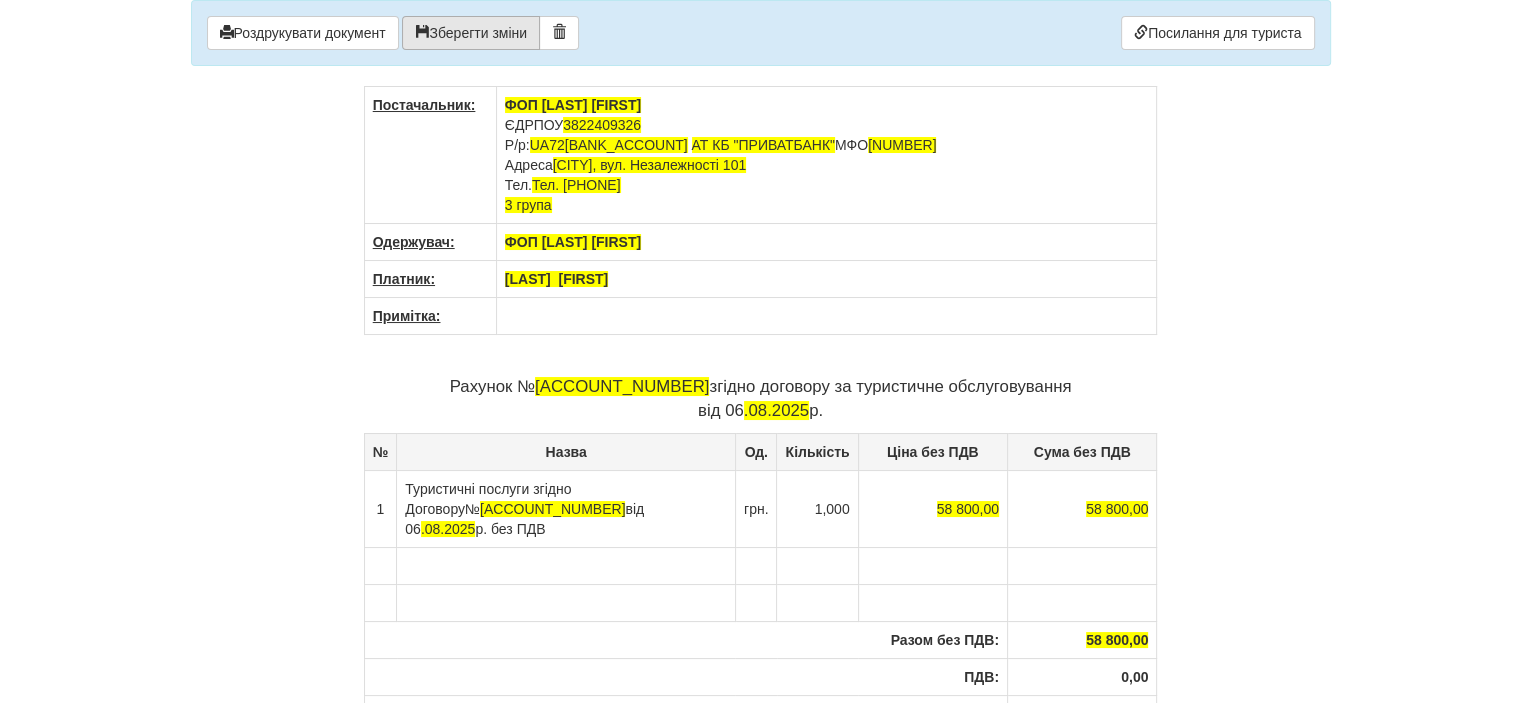 click on "Зберегти зміни" at bounding box center (471, 33) 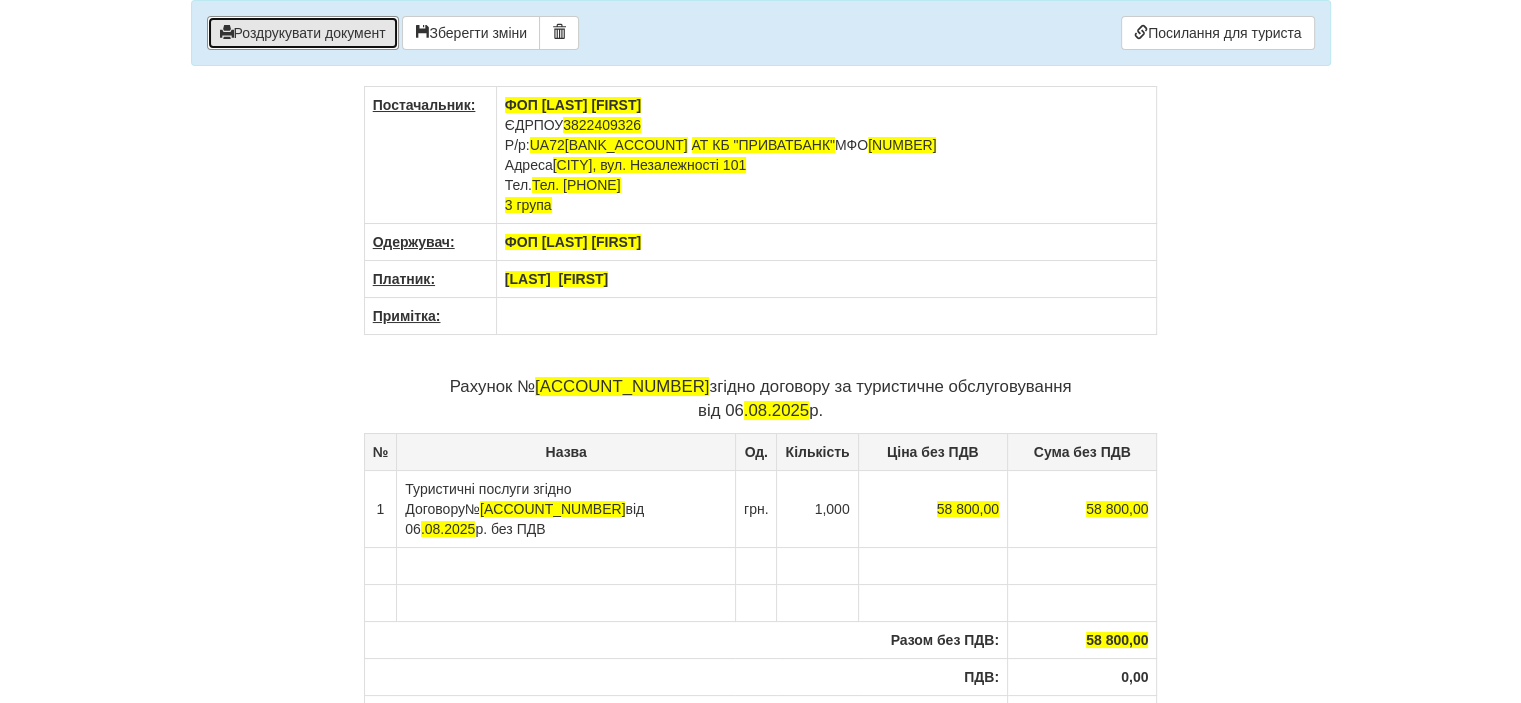 click on "Роздрукувати документ" at bounding box center (303, 33) 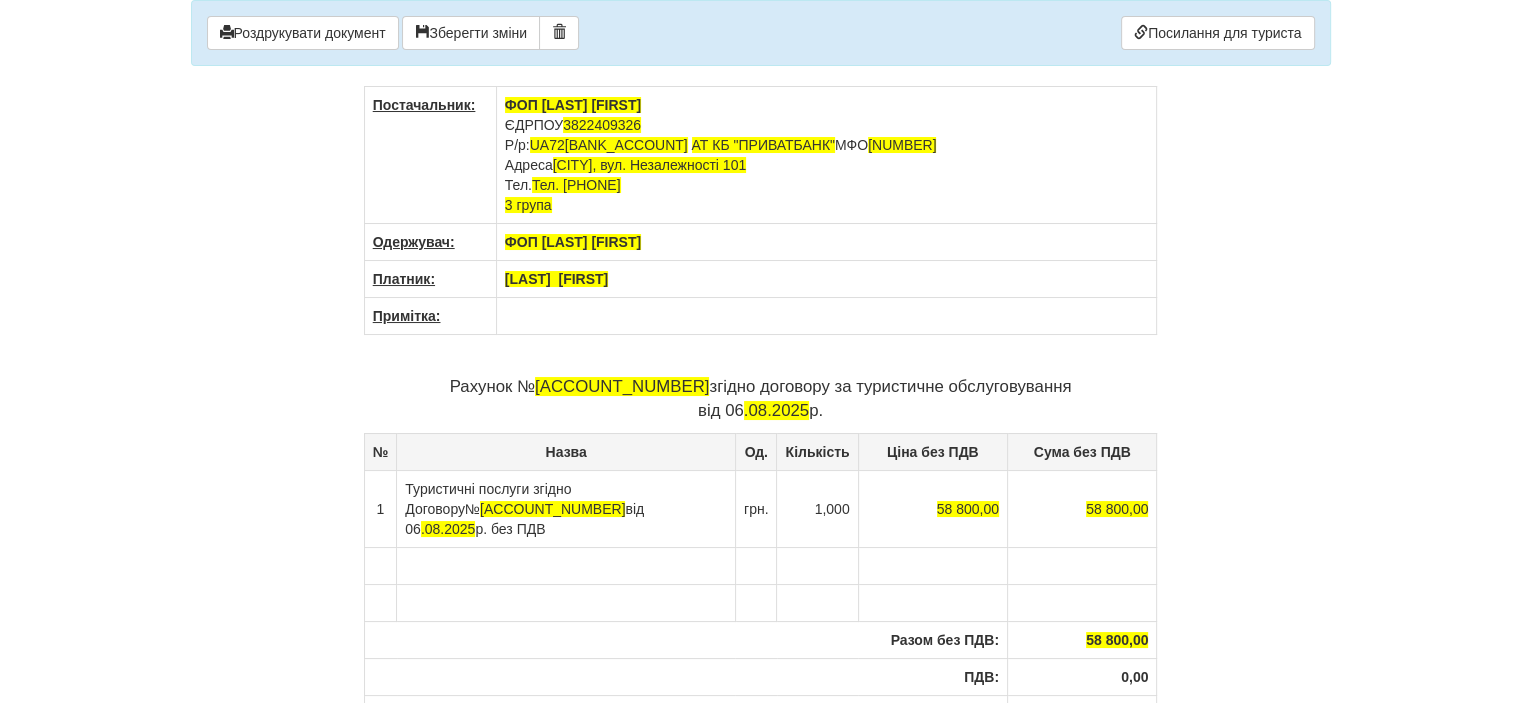 click on "×
Деякі поля не заповнено
Ми підсвітили  порожні поля  червоним кольором.                Ви можете відредагувати текст і внести відсутні дані прямо у цьому вікні.
Роздрукувати документ
Зберегти зміни
Посилання для туриста
Постачальник:
ФОП Чайковська Марина Валеріївна
ЄДРПОУ  3822409326
МФО
1" at bounding box center [760, 351] 